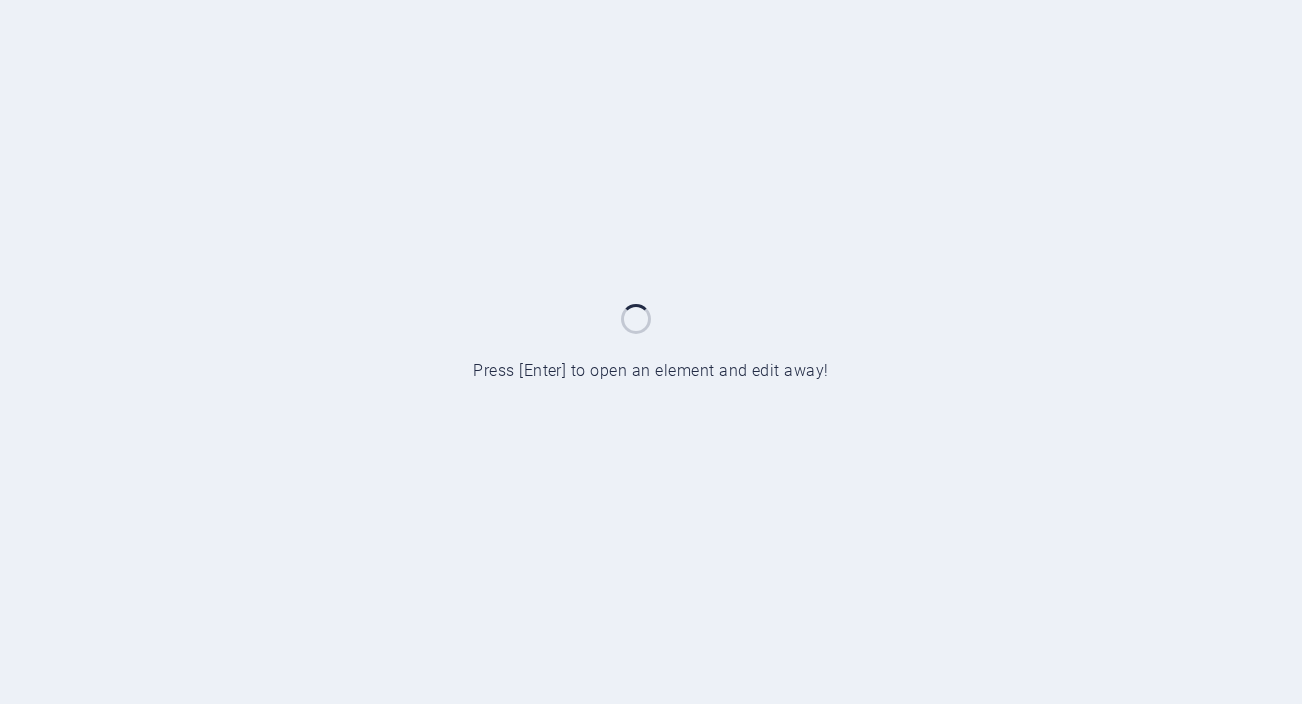 scroll, scrollTop: 0, scrollLeft: 0, axis: both 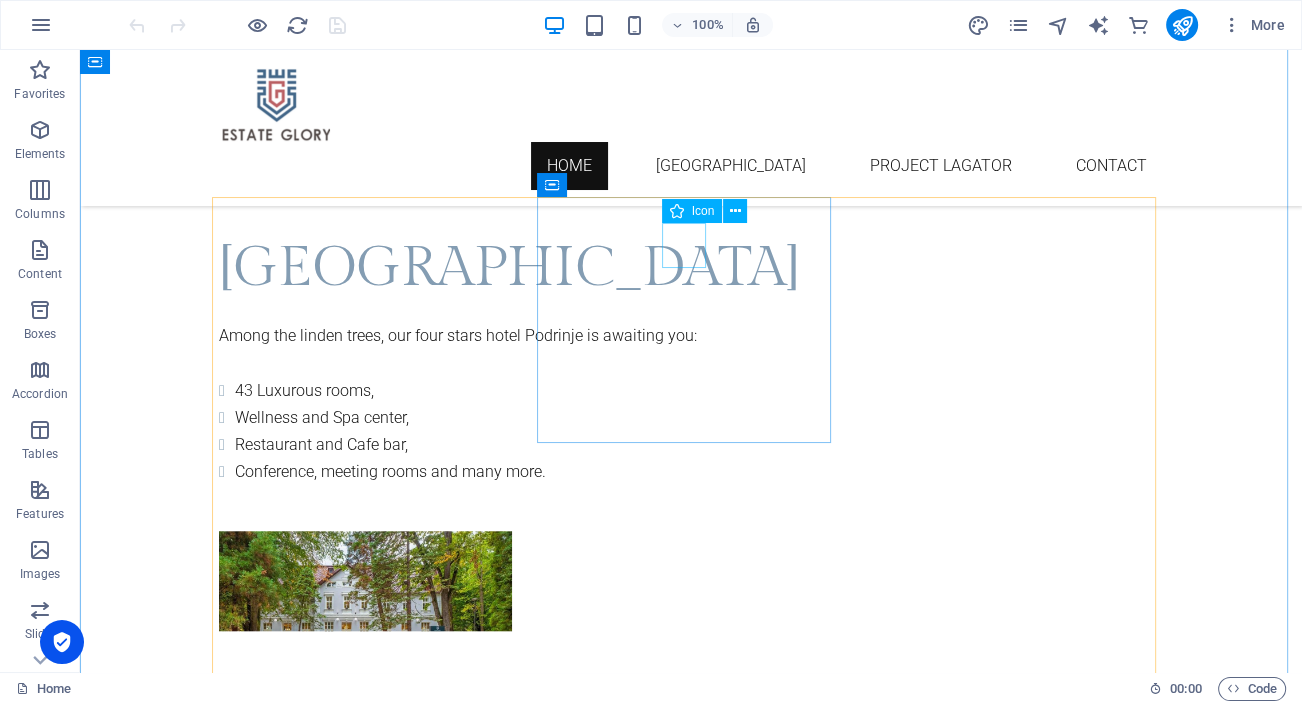 click on ".fa-secondary{opacity:.4}" at bounding box center (691, 2210) 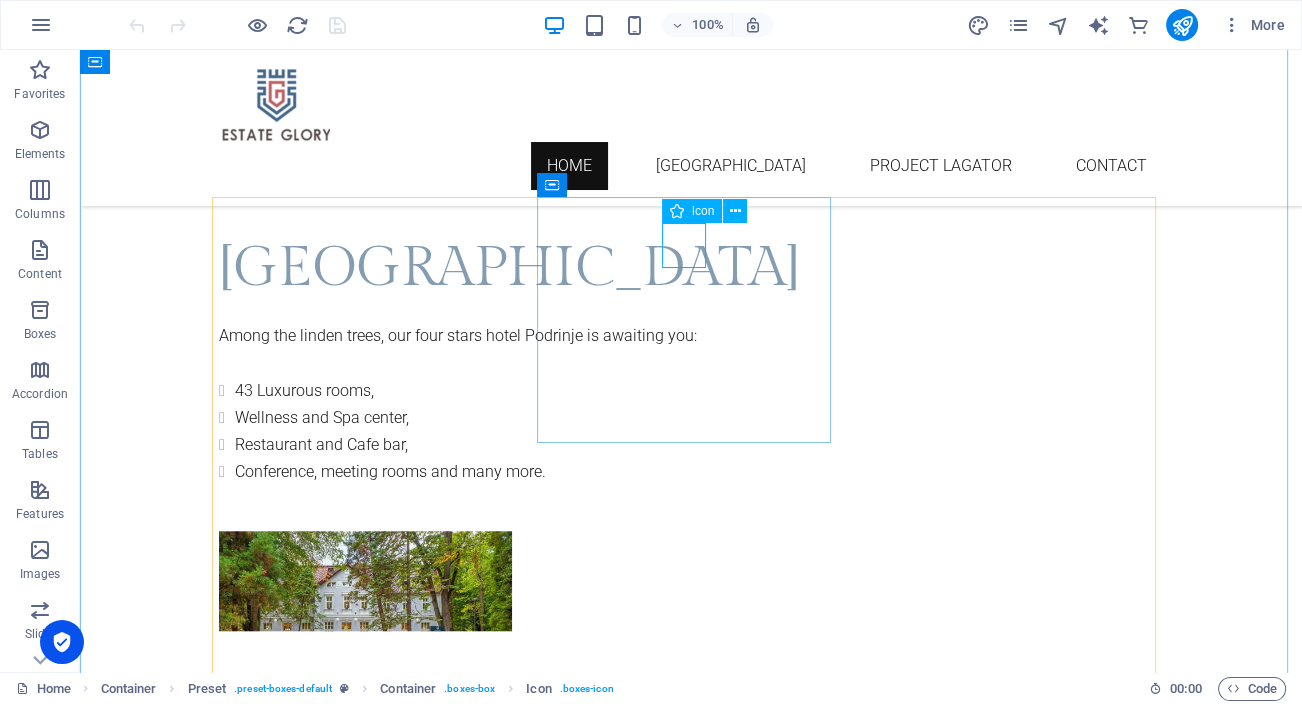 click on ".fa-secondary{opacity:.4}" at bounding box center (691, 2210) 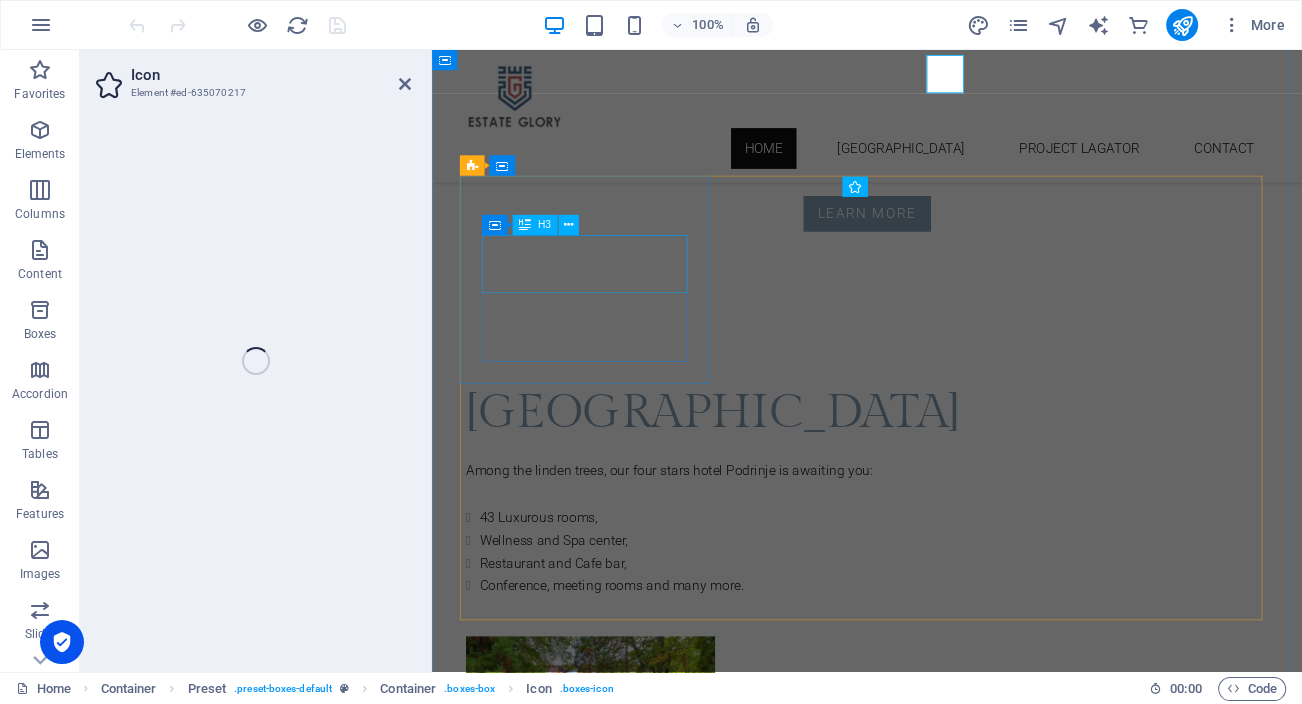 select on "xMidYMid" 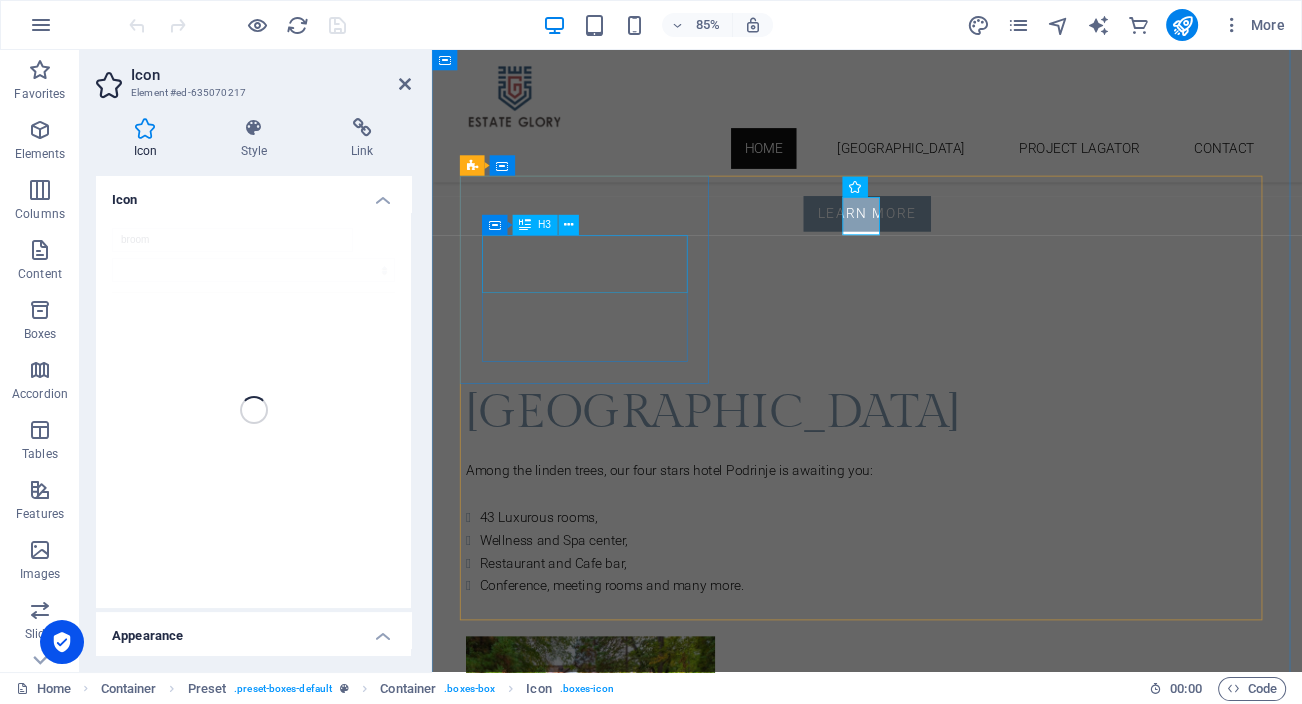 scroll, scrollTop: 1803, scrollLeft: 0, axis: vertical 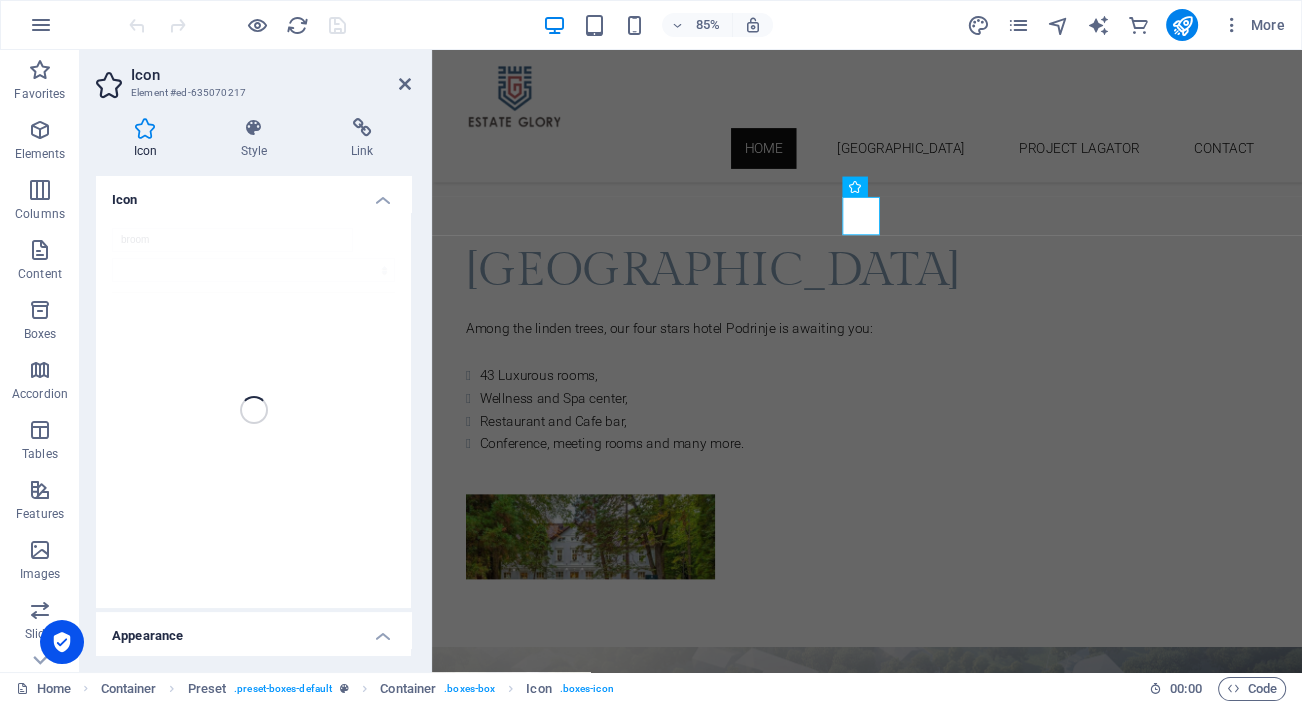 click at bounding box center (145, 128) 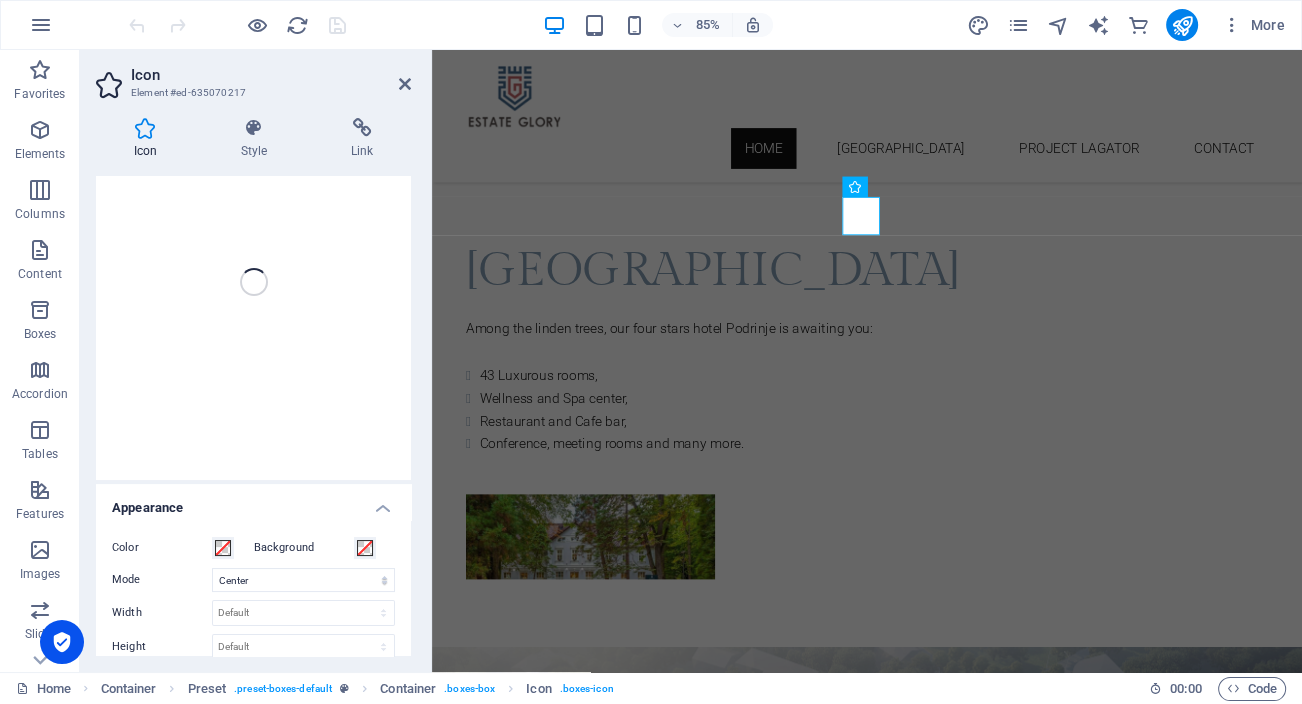 scroll, scrollTop: 0, scrollLeft: 0, axis: both 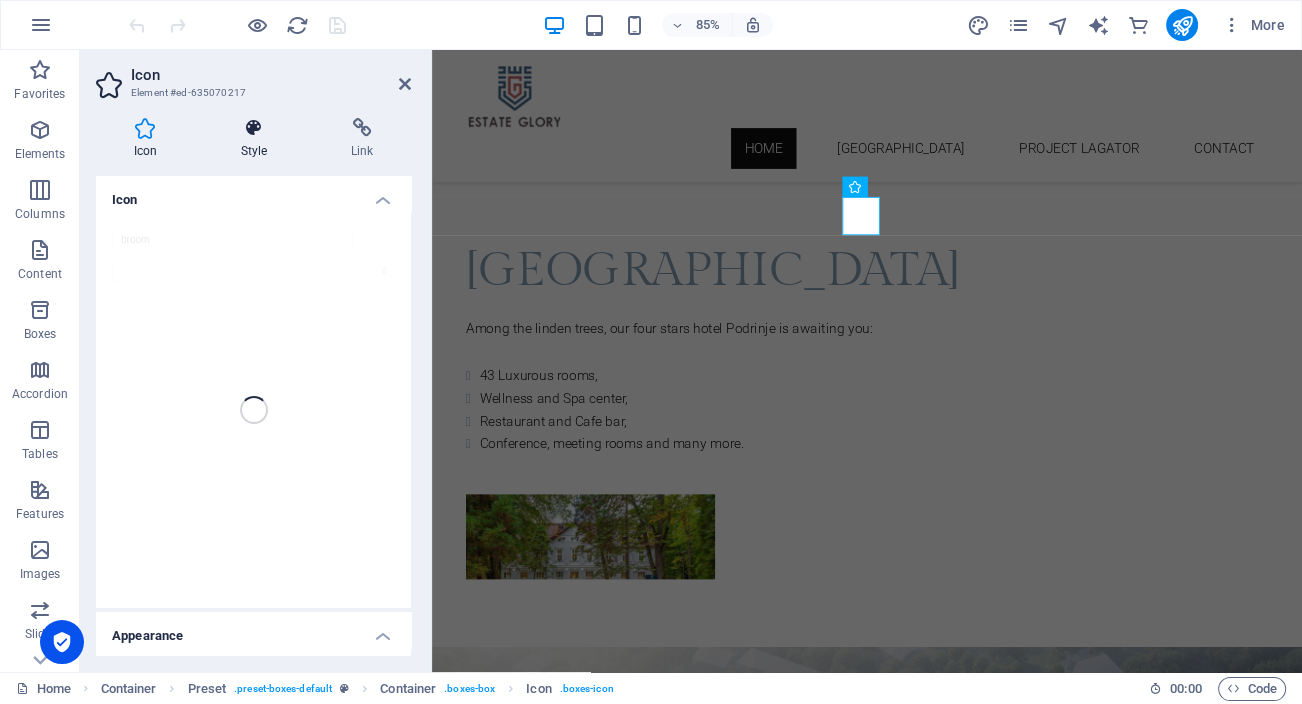 click at bounding box center [254, 128] 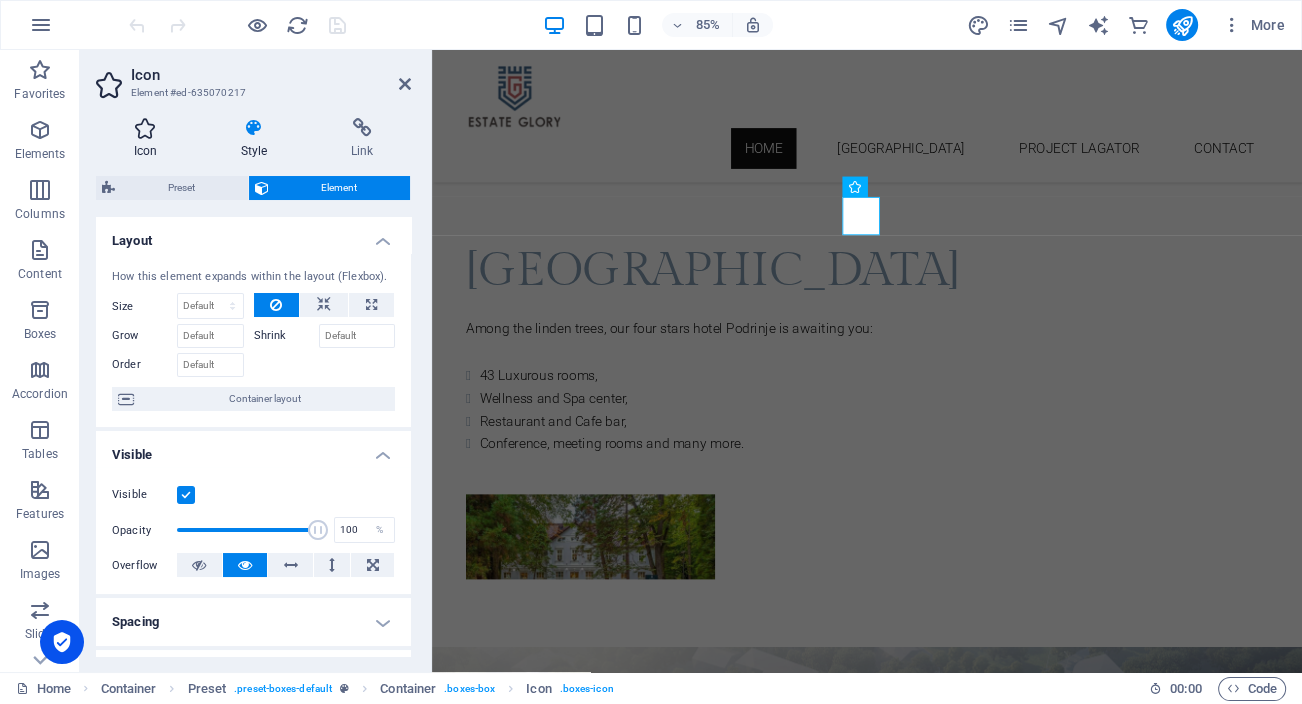 click at bounding box center (145, 128) 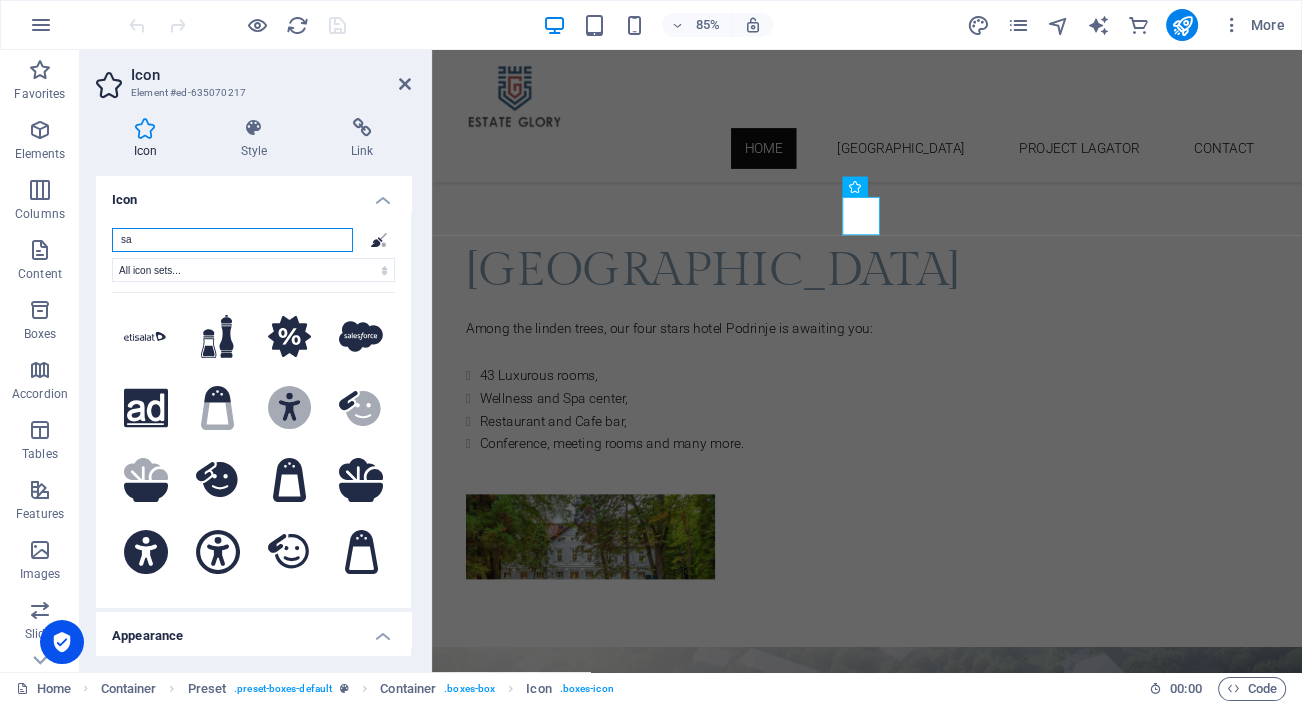 type on "s" 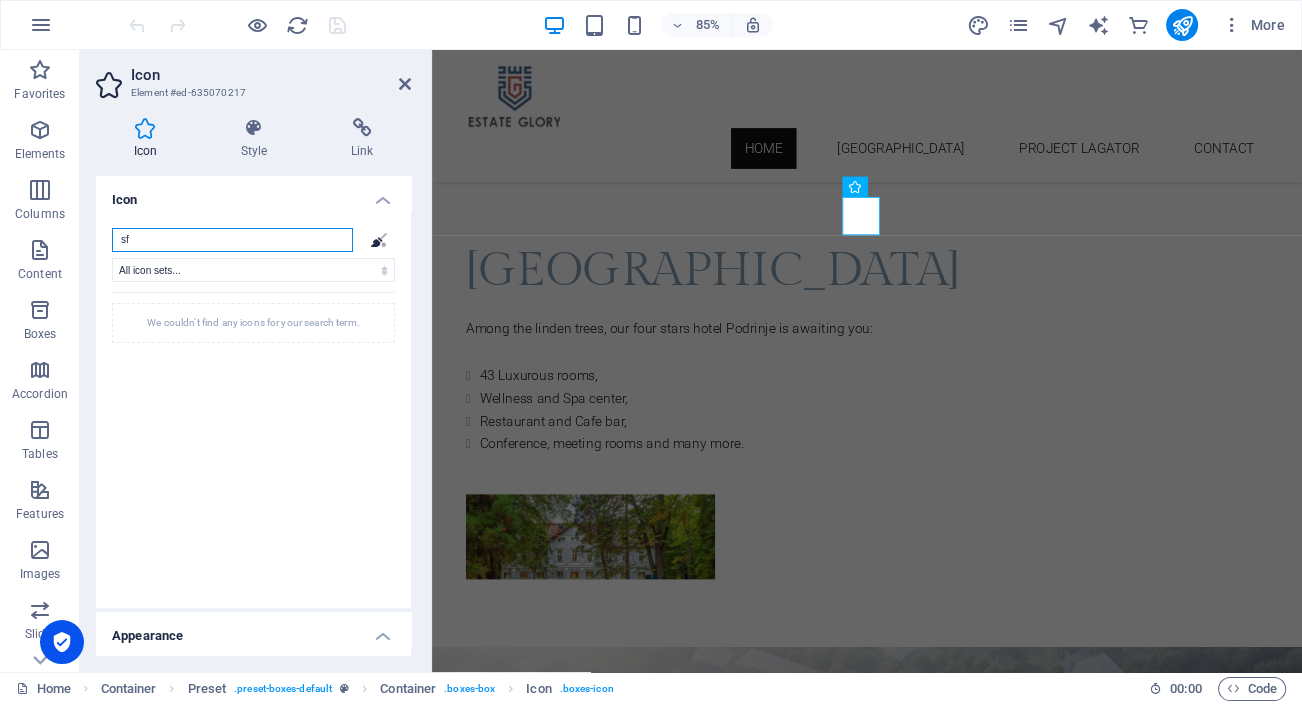 type on "s" 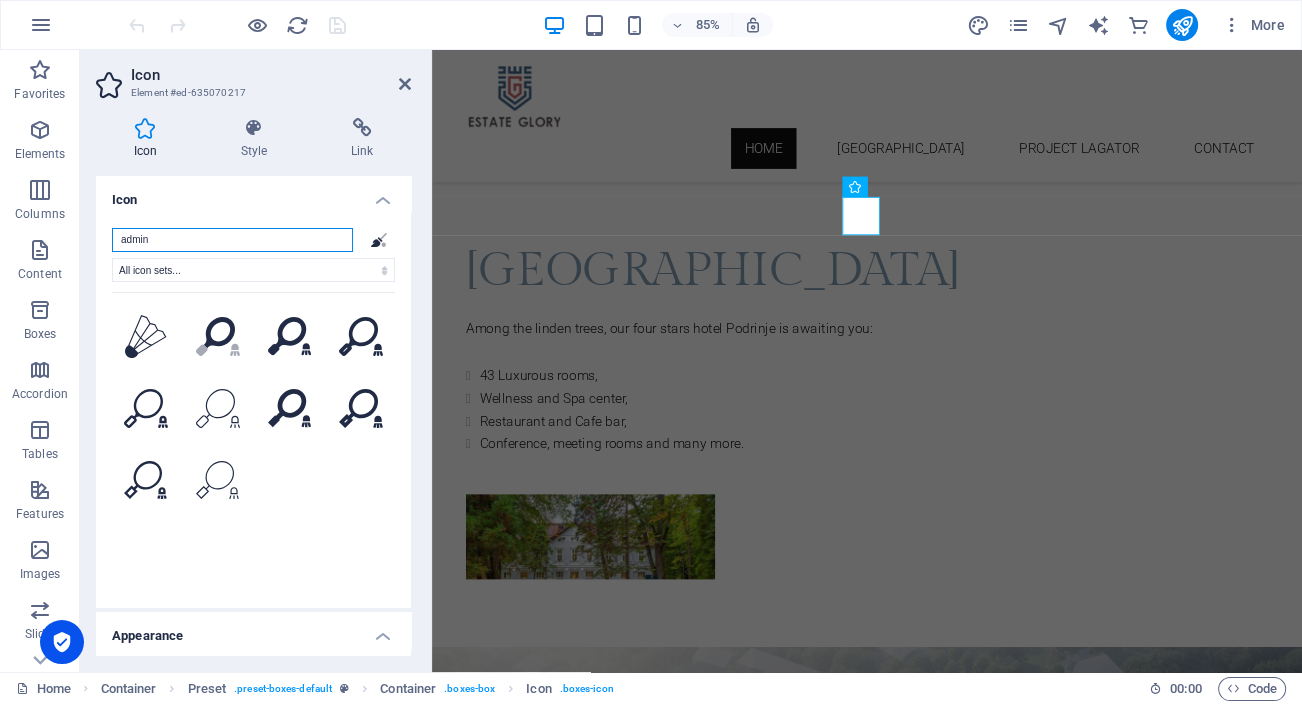 type on "admin" 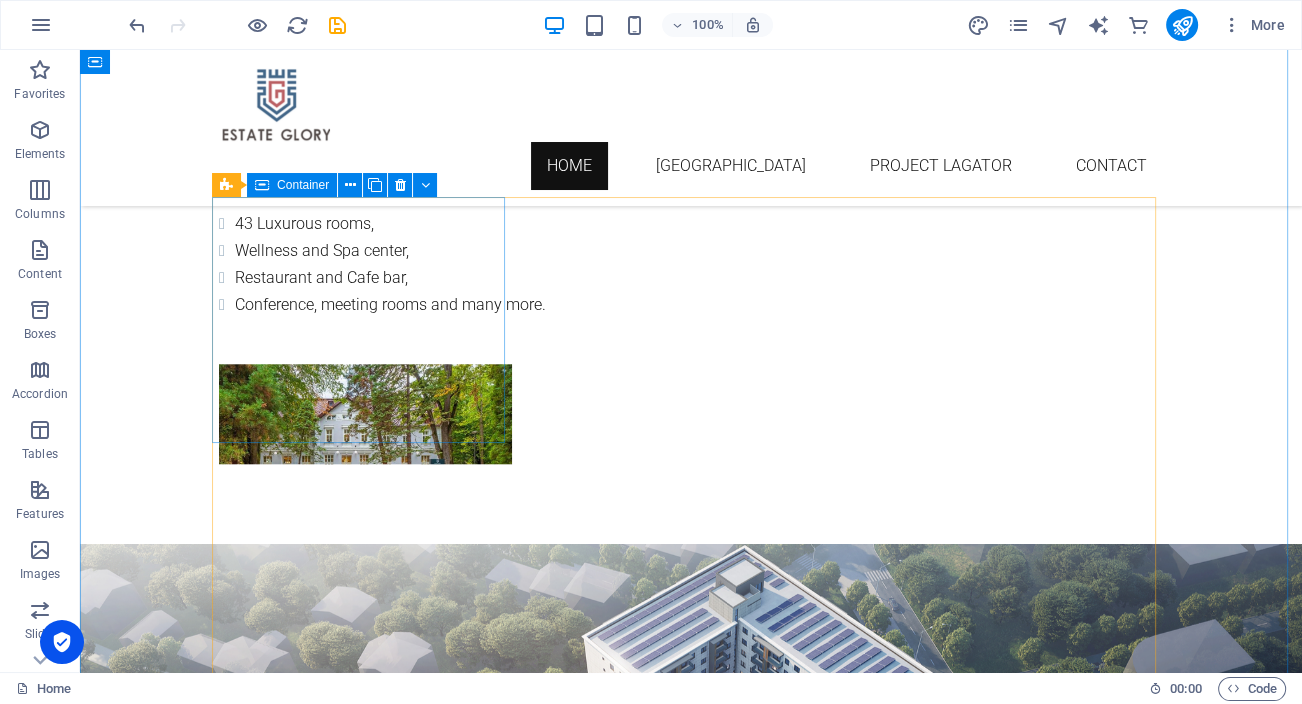 scroll, scrollTop: 1636, scrollLeft: 0, axis: vertical 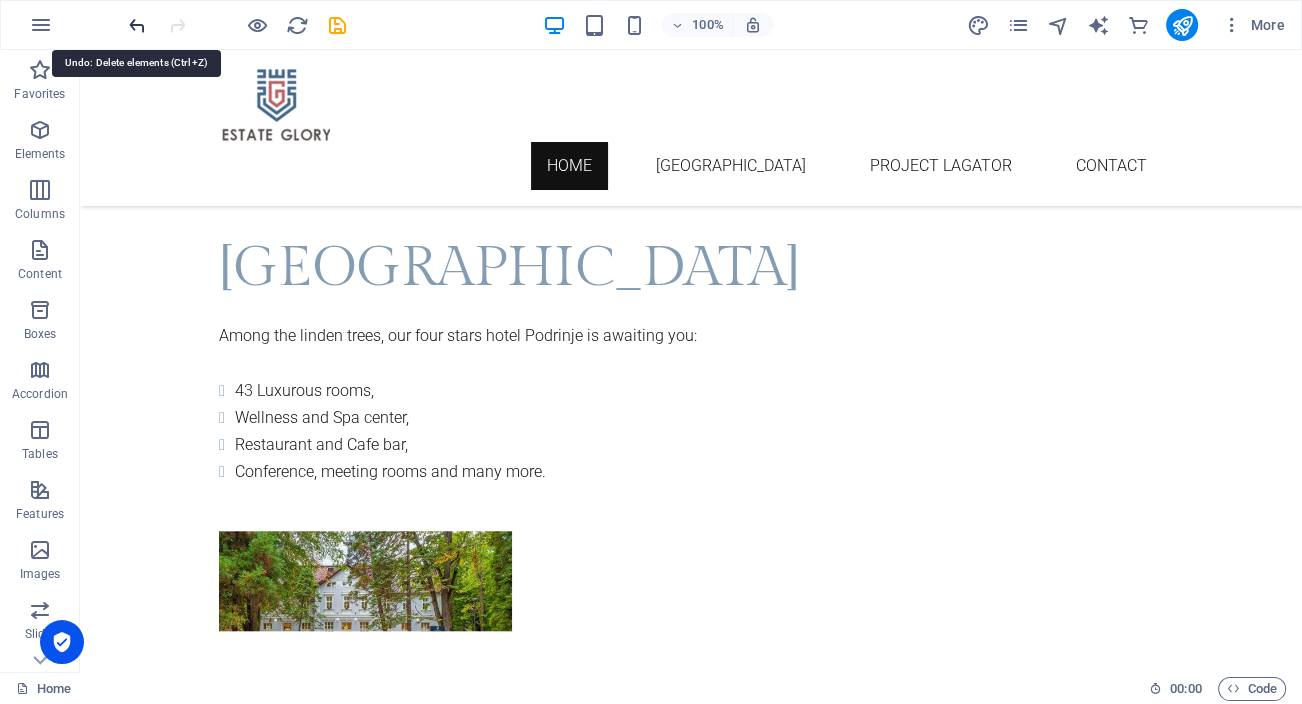 click at bounding box center (137, 25) 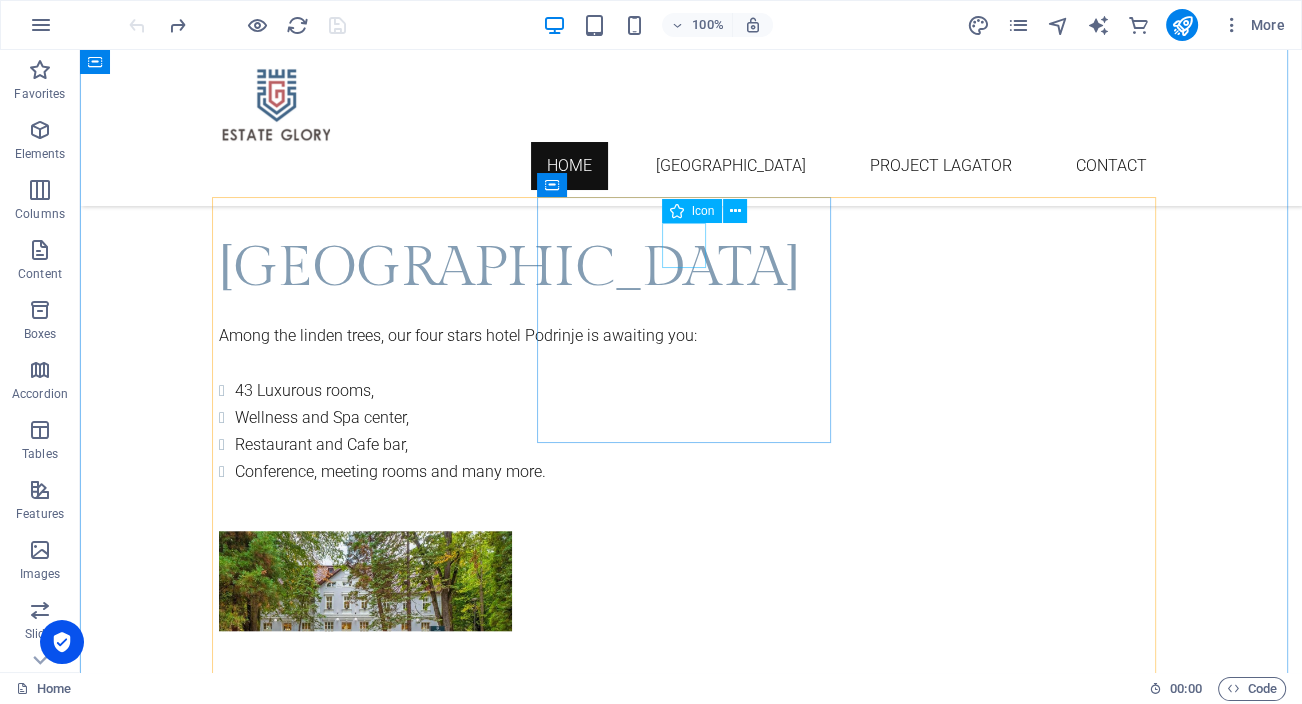 click on ".fa-secondary{opacity:.4}" at bounding box center [691, 2210] 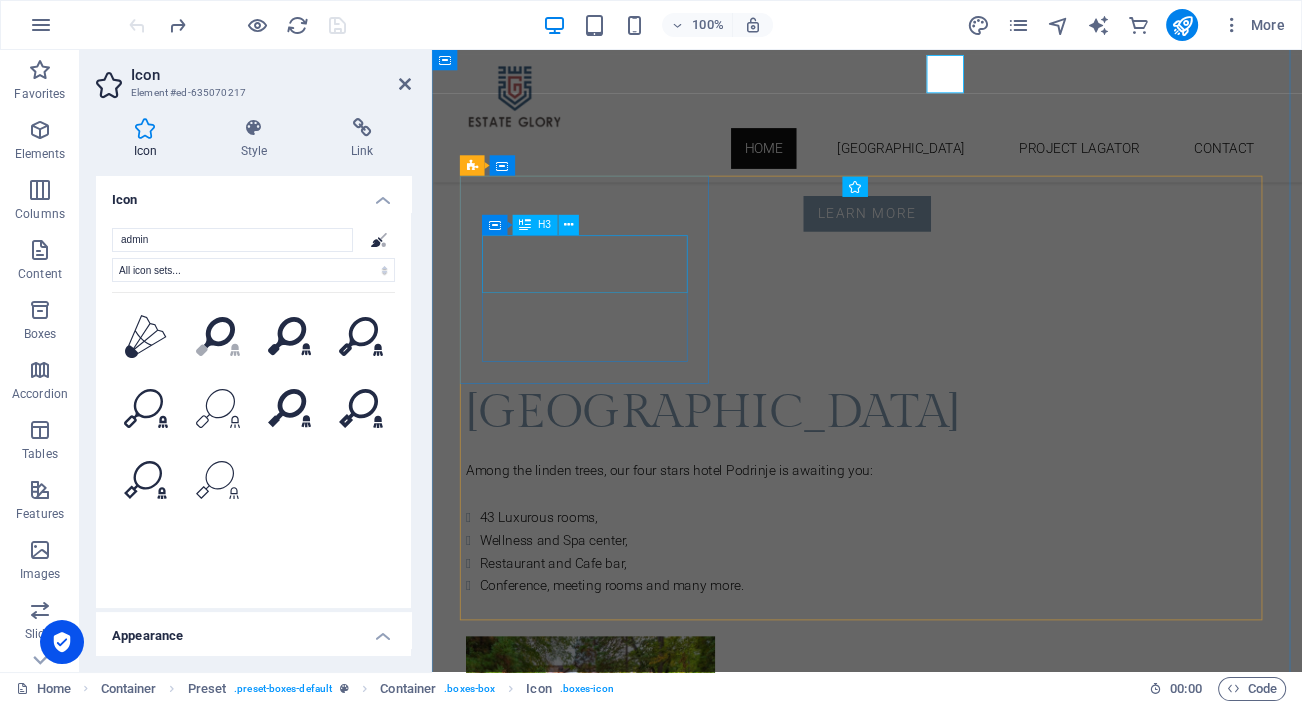 scroll, scrollTop: 1803, scrollLeft: 0, axis: vertical 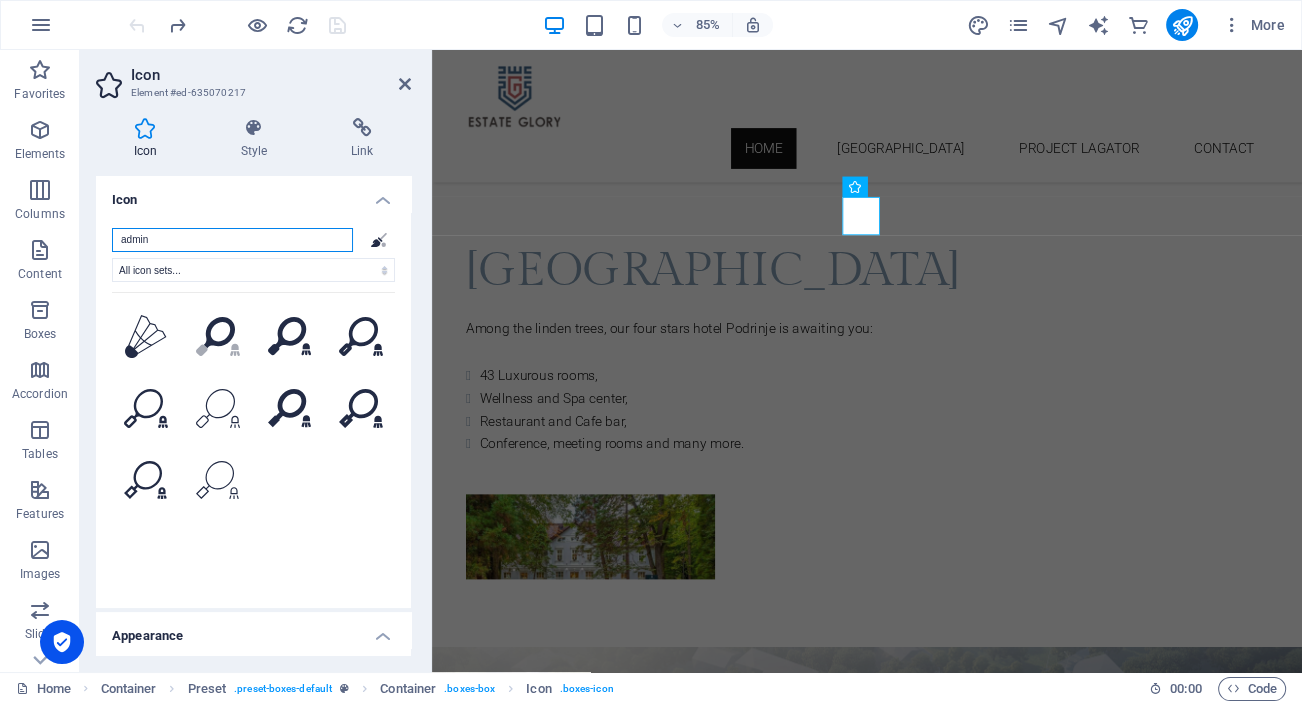 click on "admin" at bounding box center (232, 240) 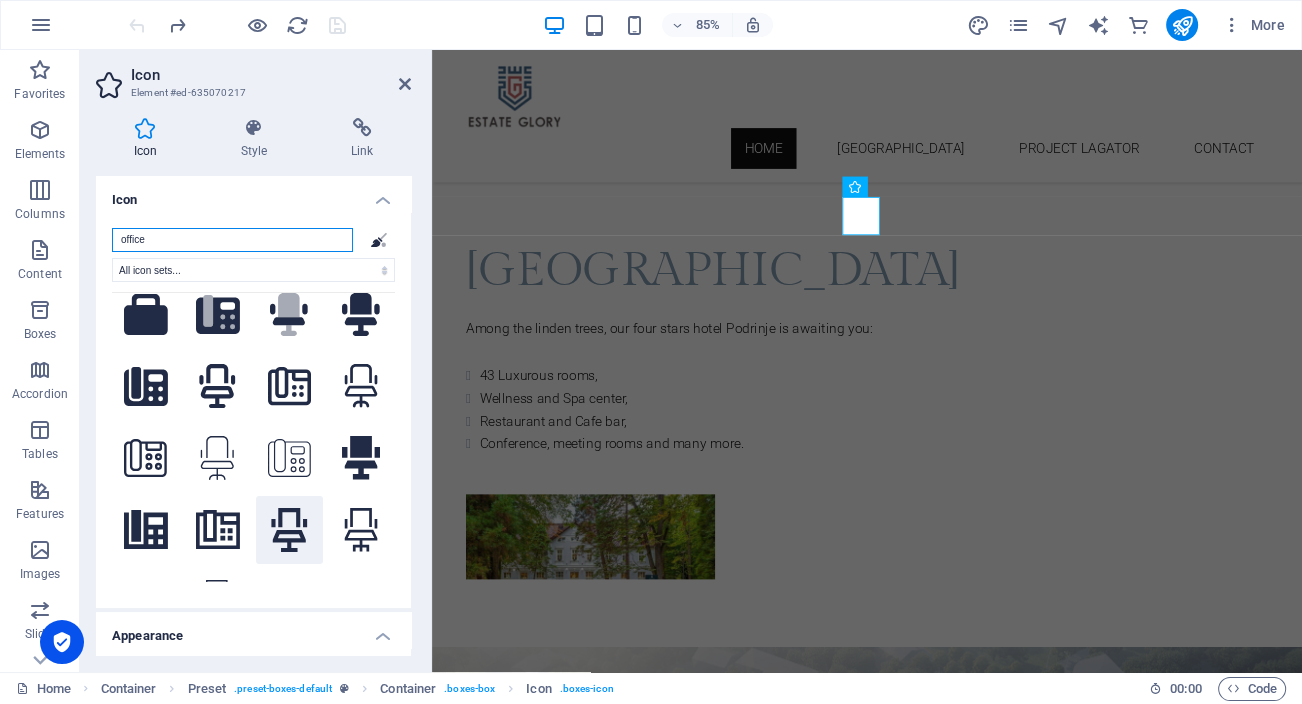 scroll, scrollTop: 0, scrollLeft: 0, axis: both 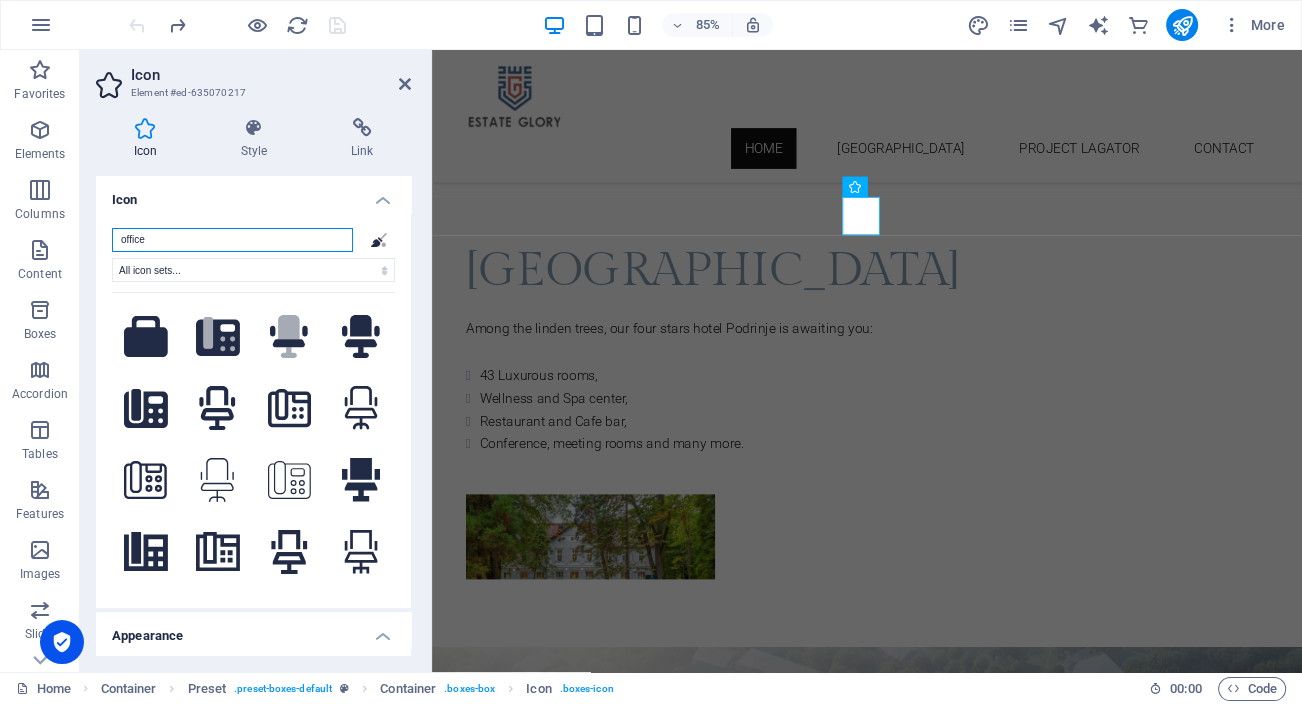 click on "office" at bounding box center [232, 240] 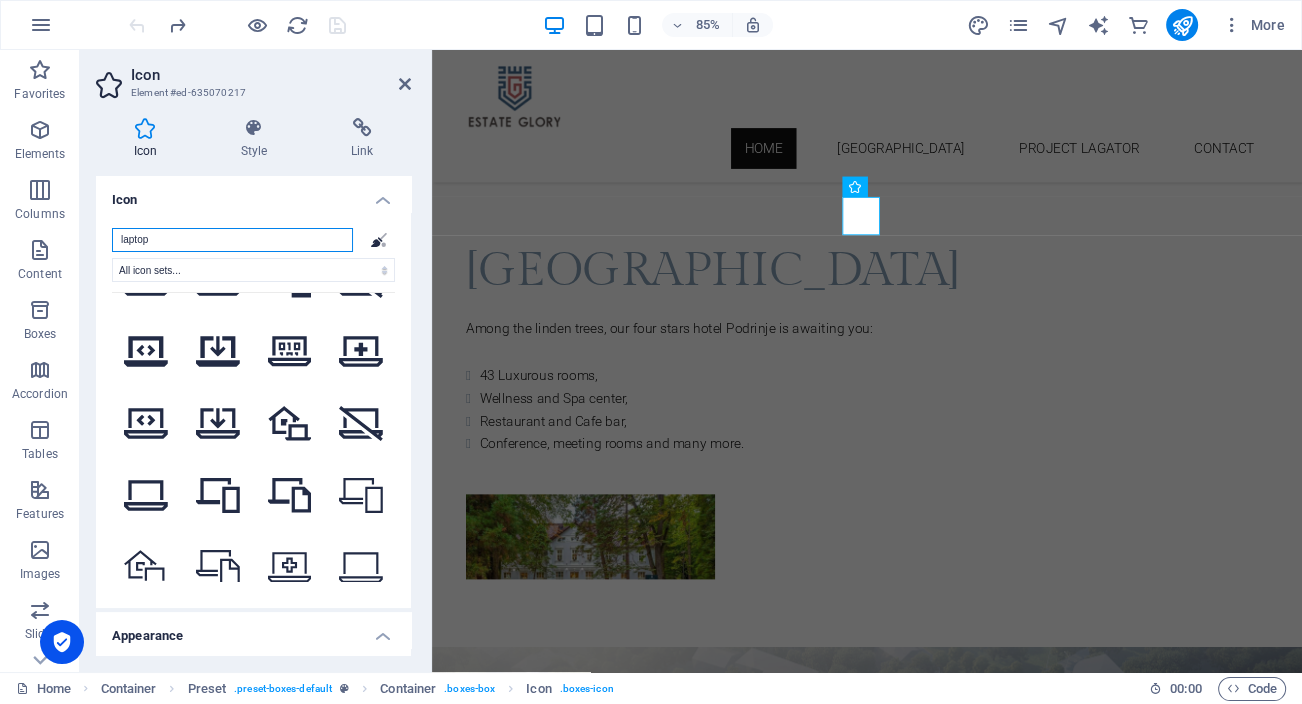 scroll, scrollTop: 1000, scrollLeft: 0, axis: vertical 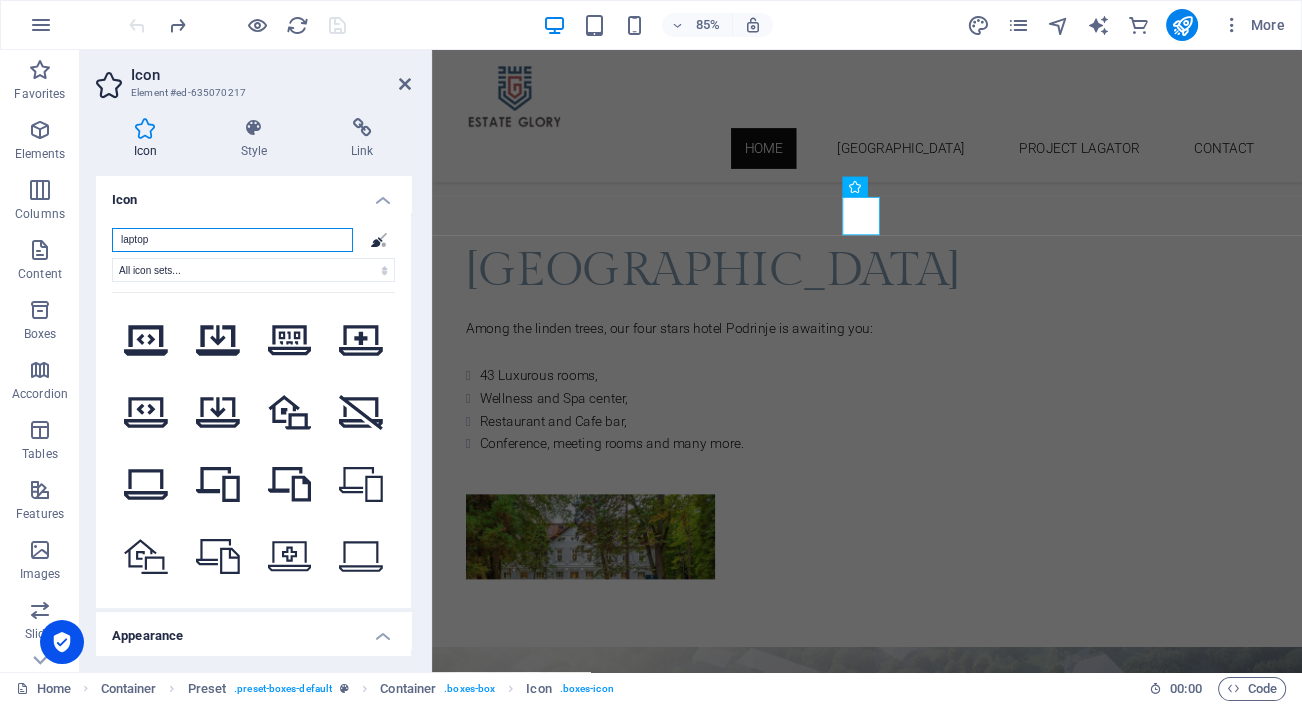 click on "laptop" at bounding box center [232, 240] 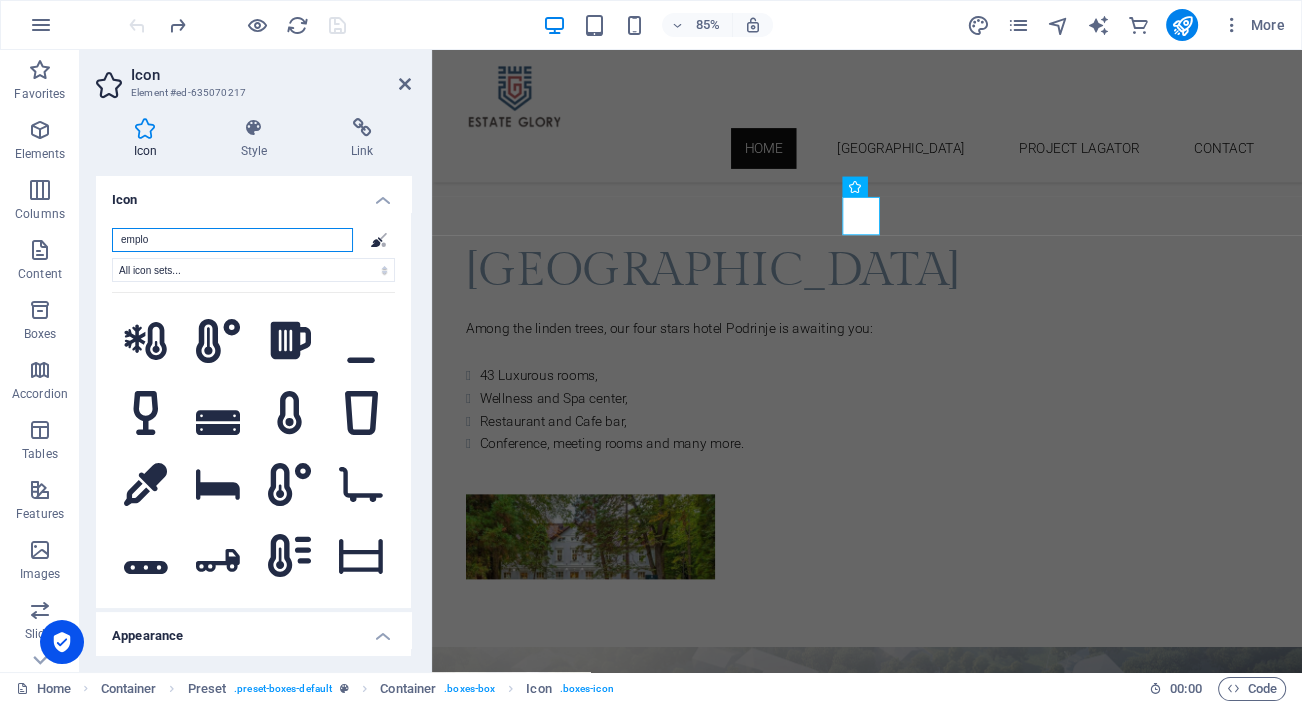 scroll, scrollTop: 0, scrollLeft: 0, axis: both 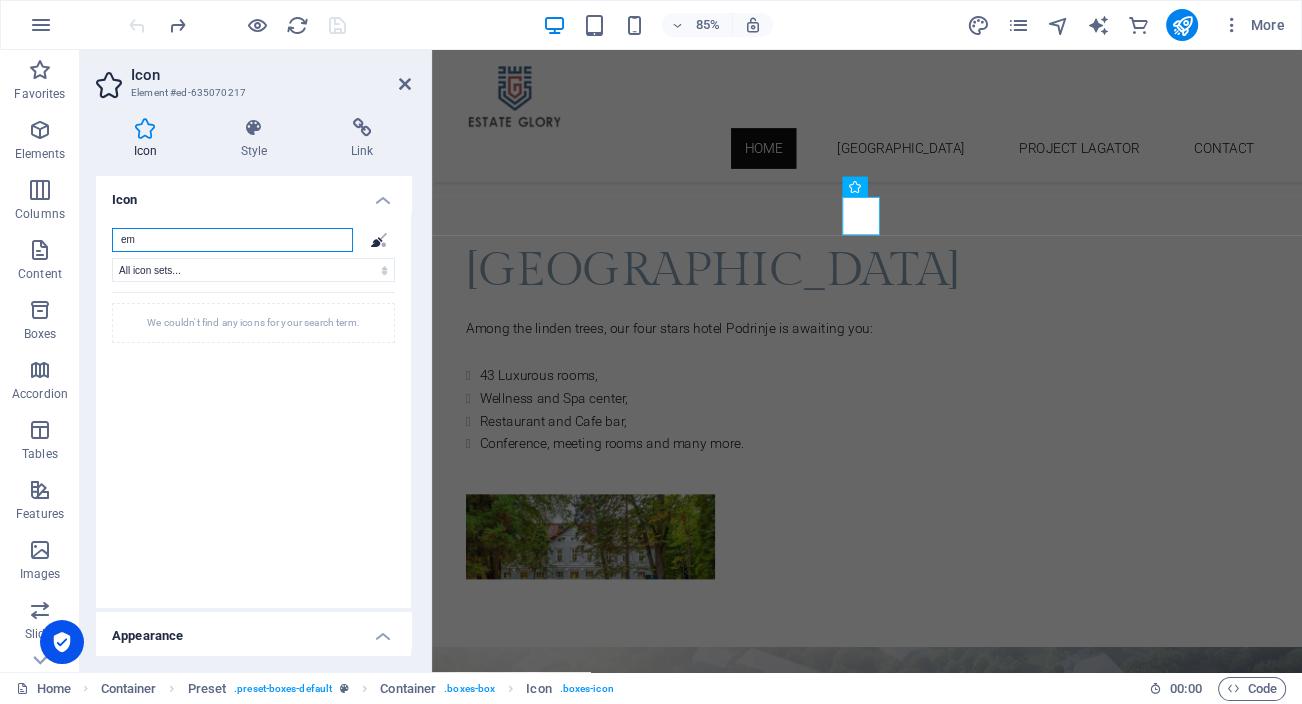 type on "e" 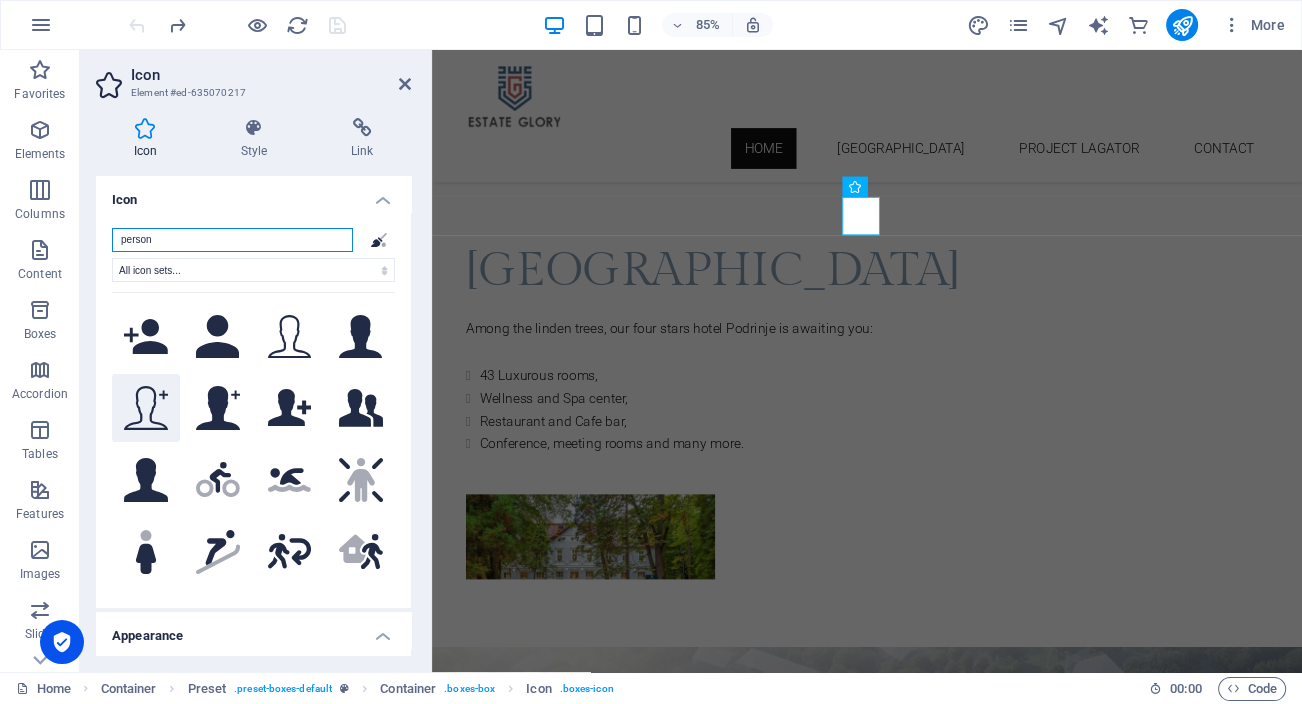 type on "person" 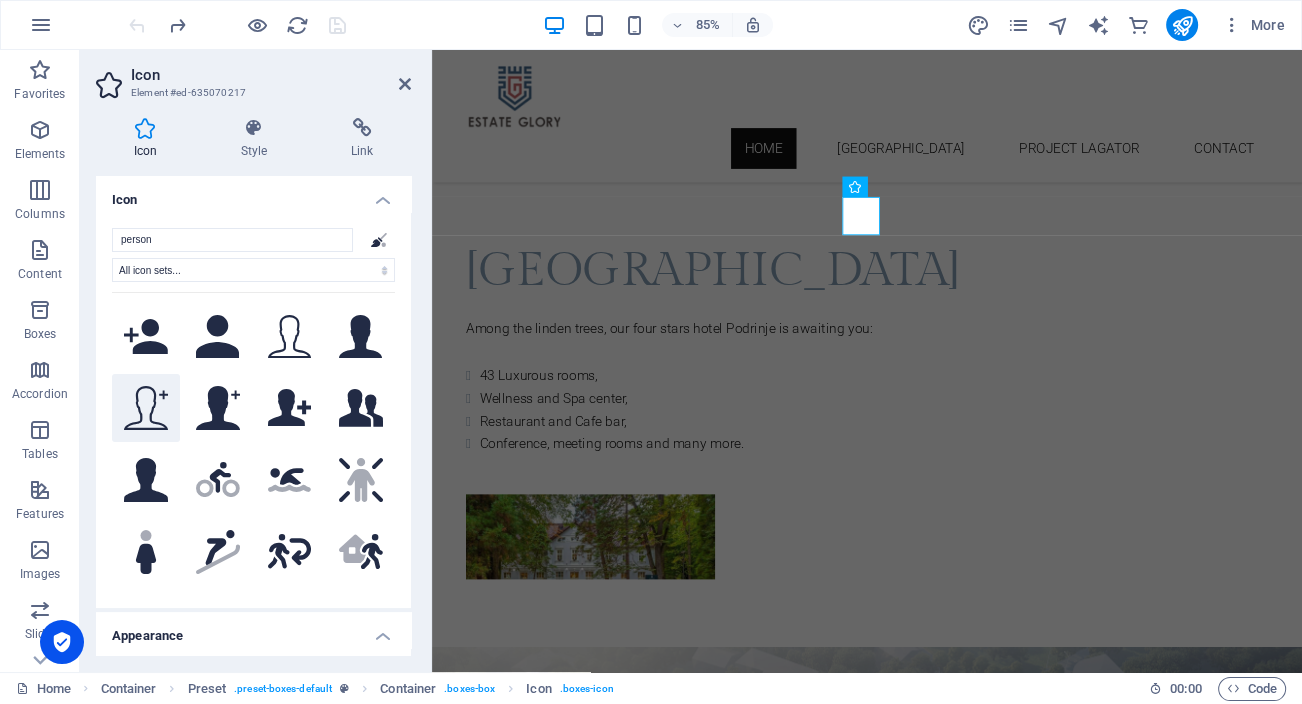 click 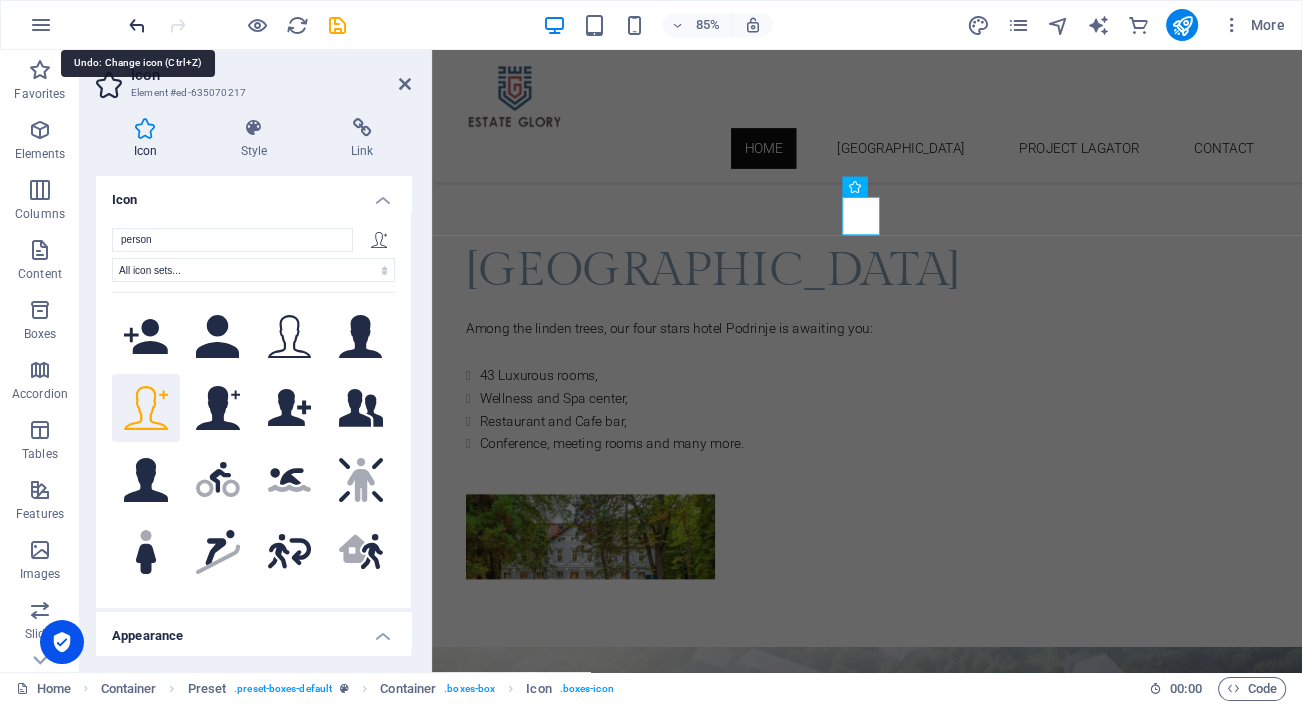 click at bounding box center (137, 25) 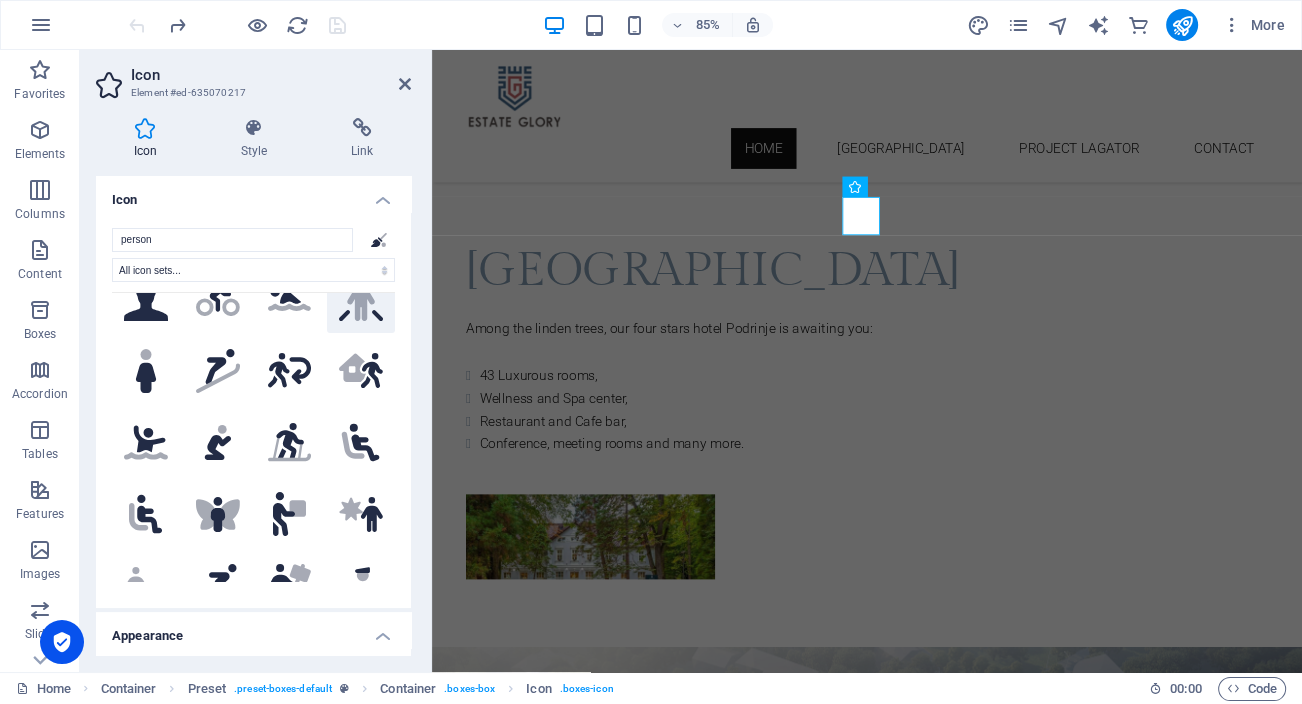 scroll, scrollTop: 0, scrollLeft: 0, axis: both 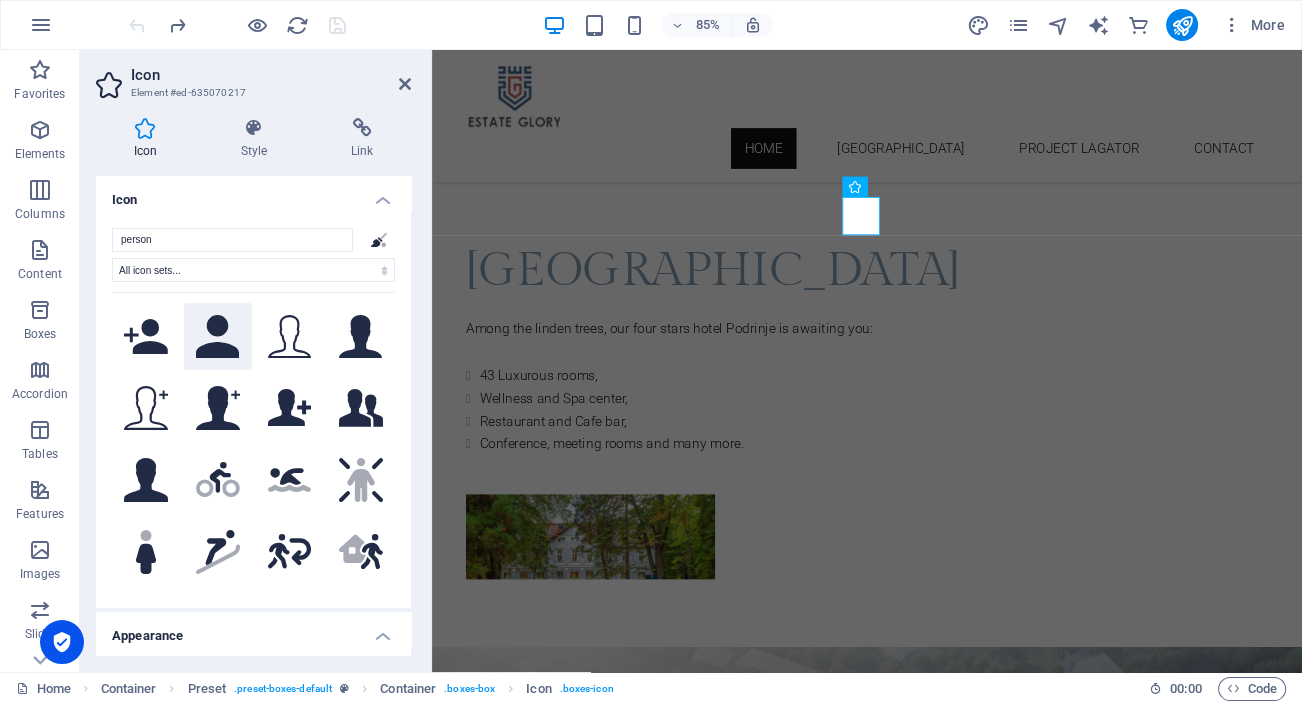 click 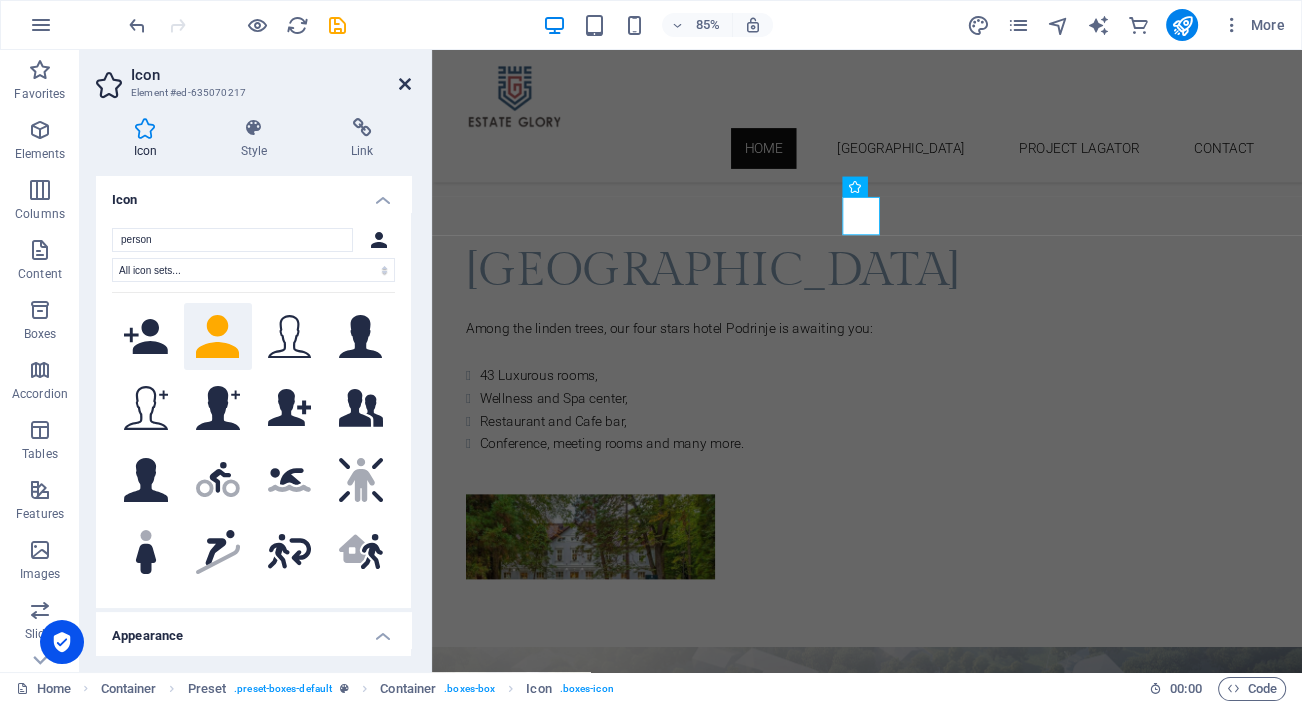 click at bounding box center [405, 84] 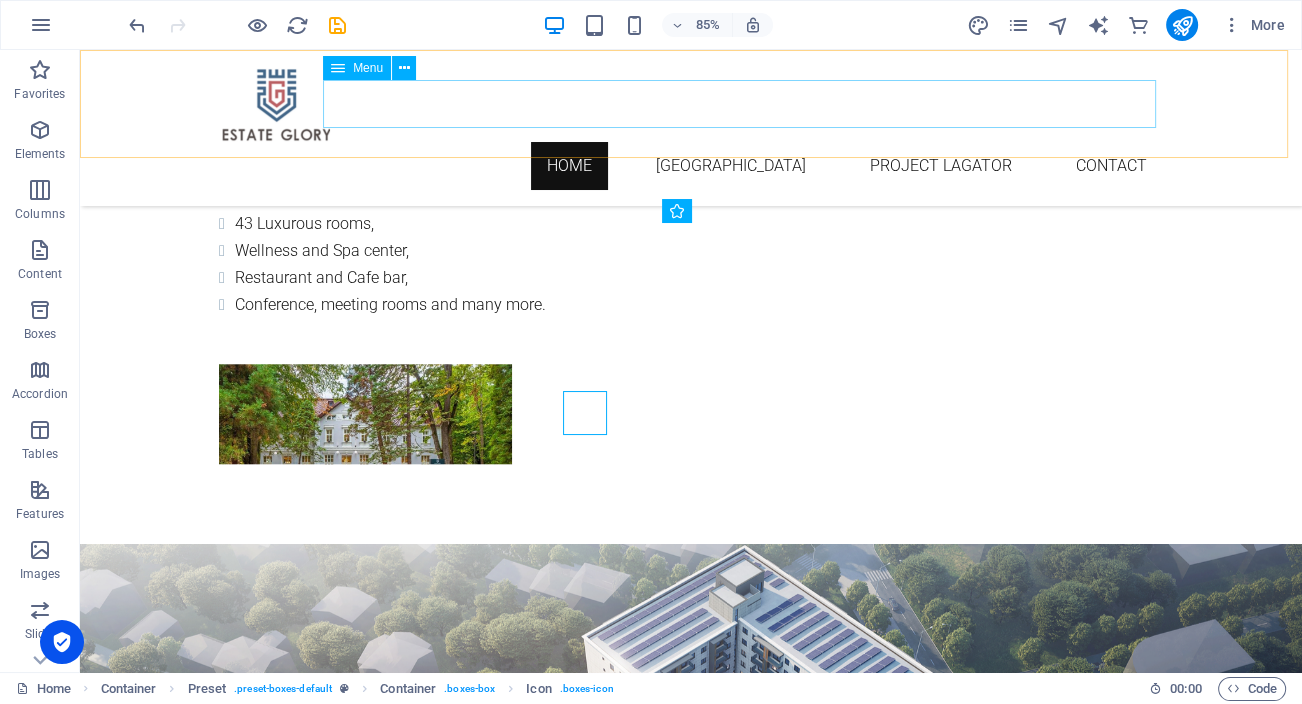 scroll, scrollTop: 1636, scrollLeft: 0, axis: vertical 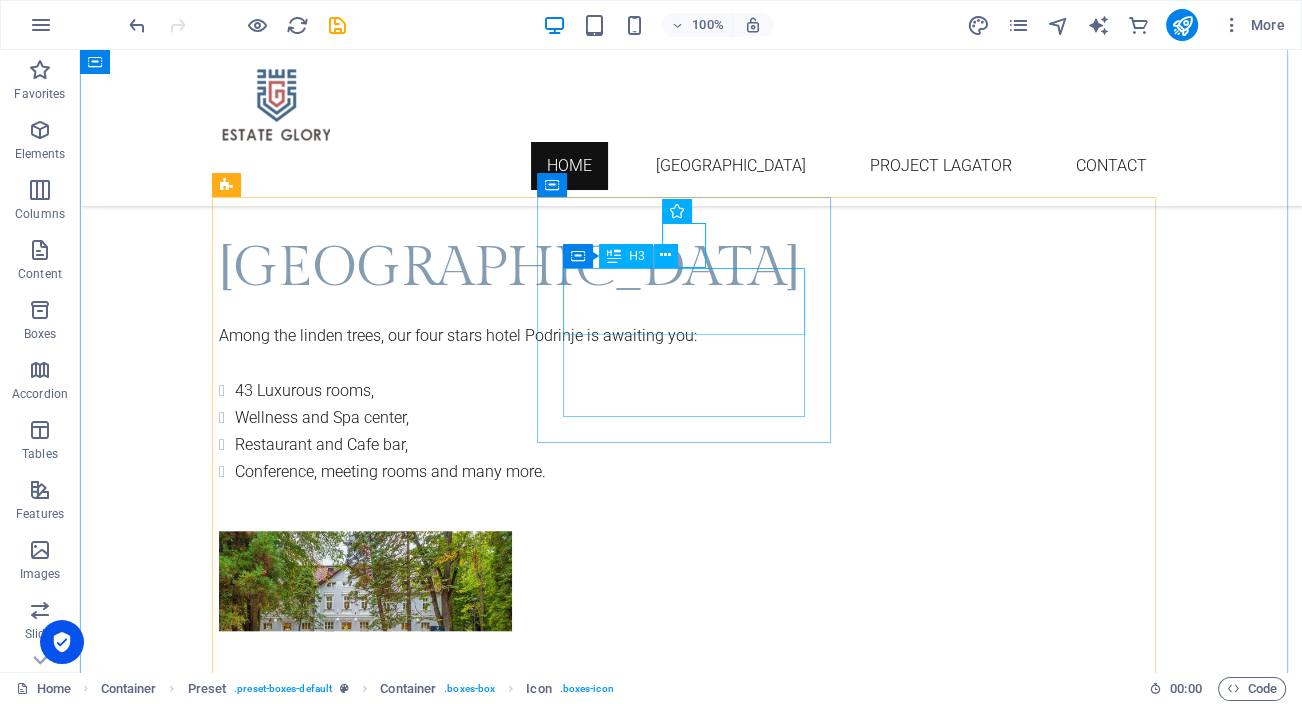 click on "Maid" at bounding box center (691, 2267) 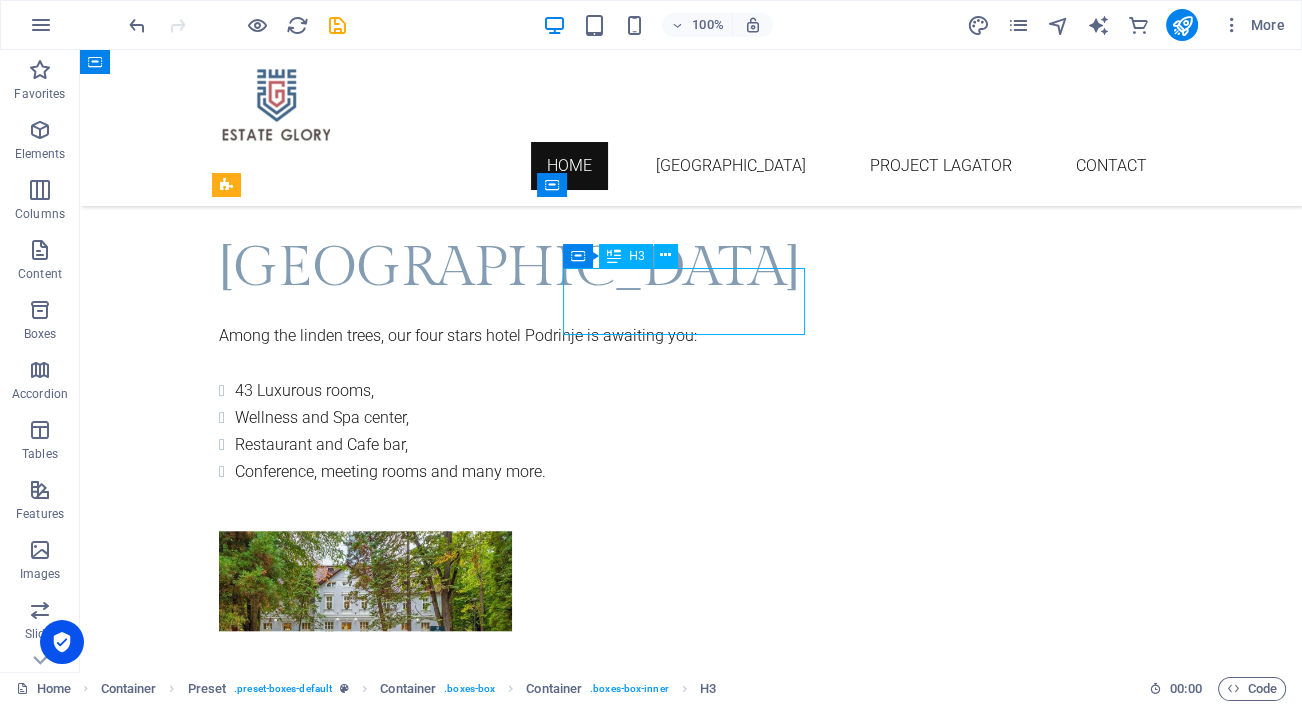 click on "Maid" at bounding box center (691, 2267) 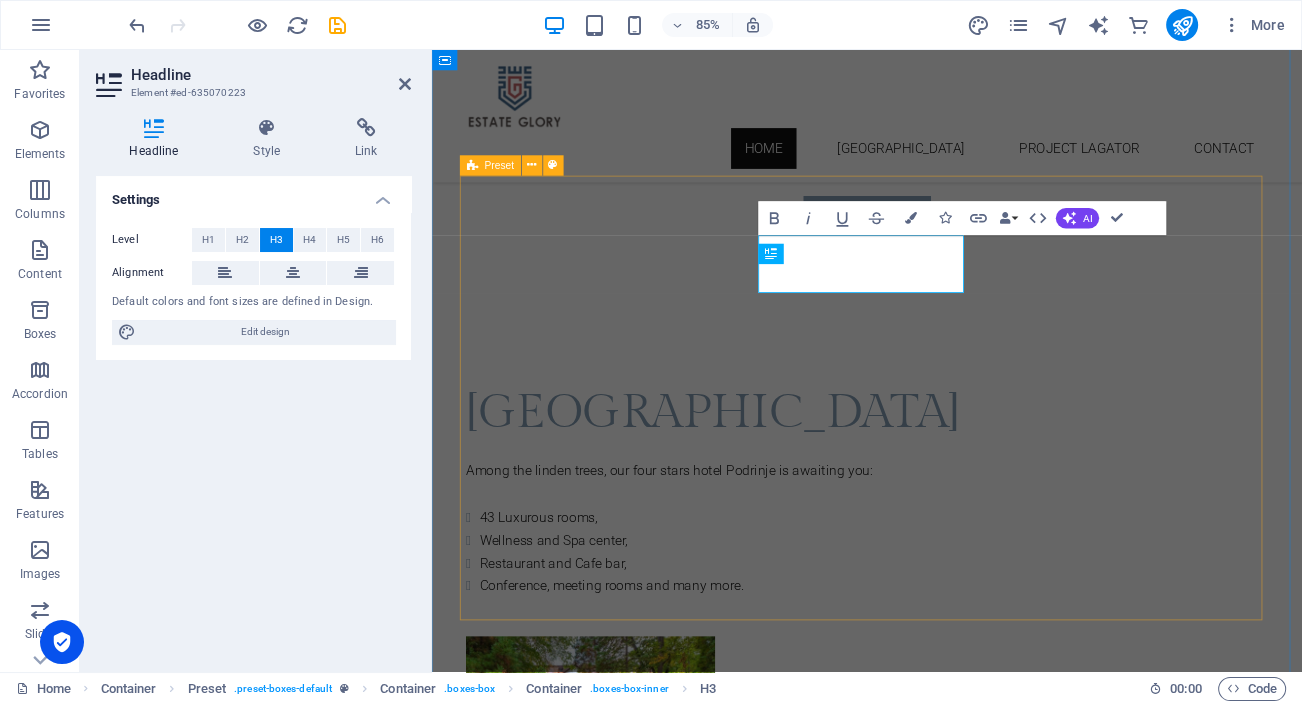 scroll, scrollTop: 1803, scrollLeft: 0, axis: vertical 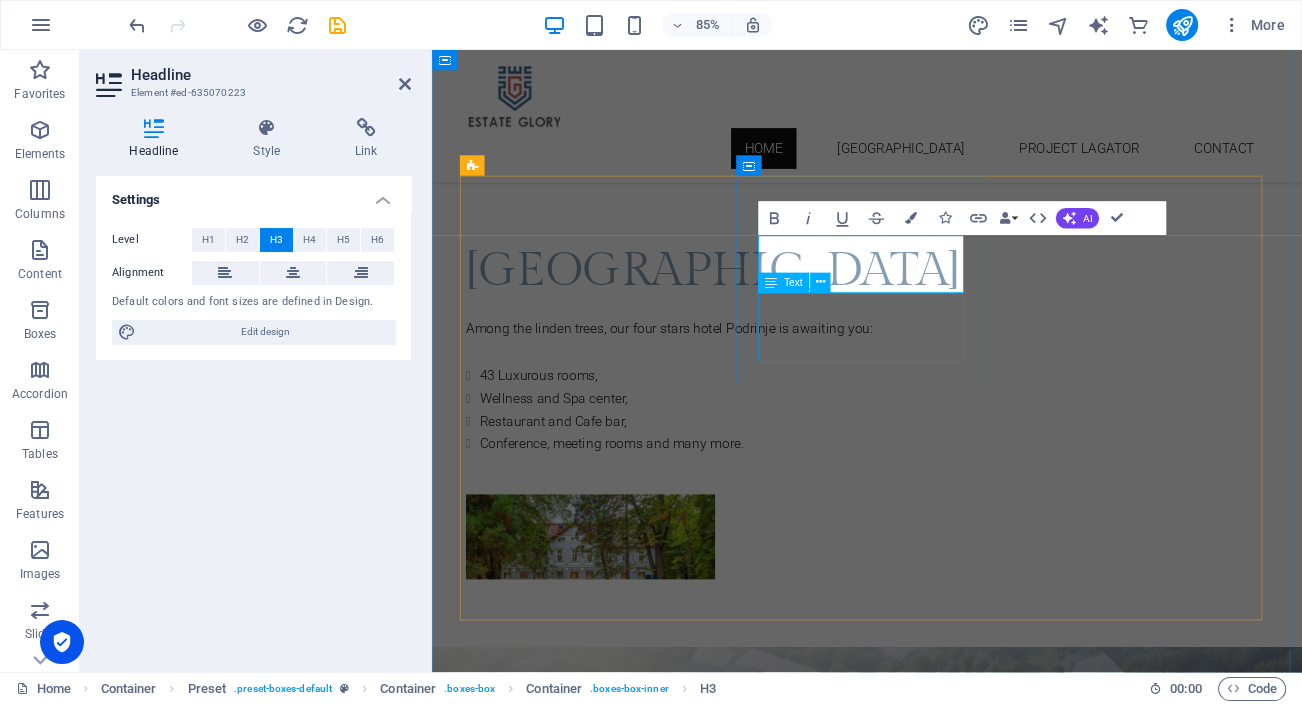 type 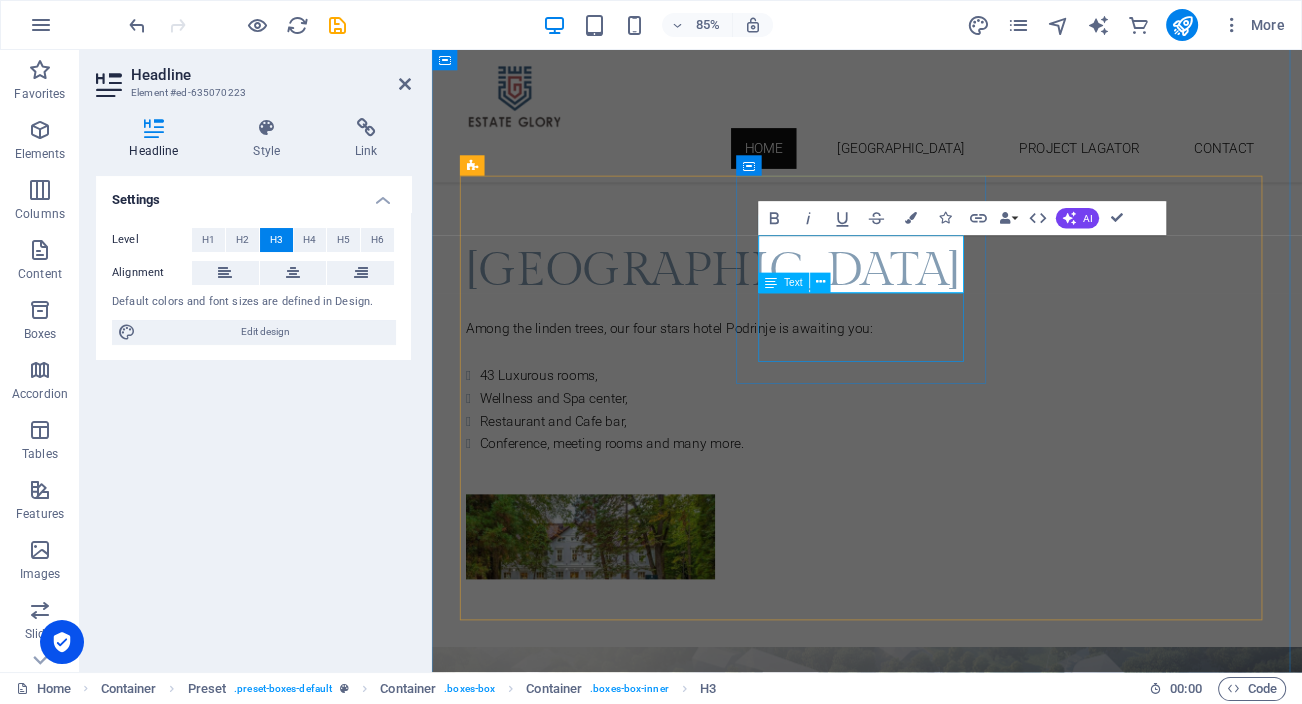 click on "Hiring at: [GEOGRAPHIC_DATA] email for applicants: [EMAIL_ADDRESS][DOMAIN_NAME]" at bounding box center (944, 2524) 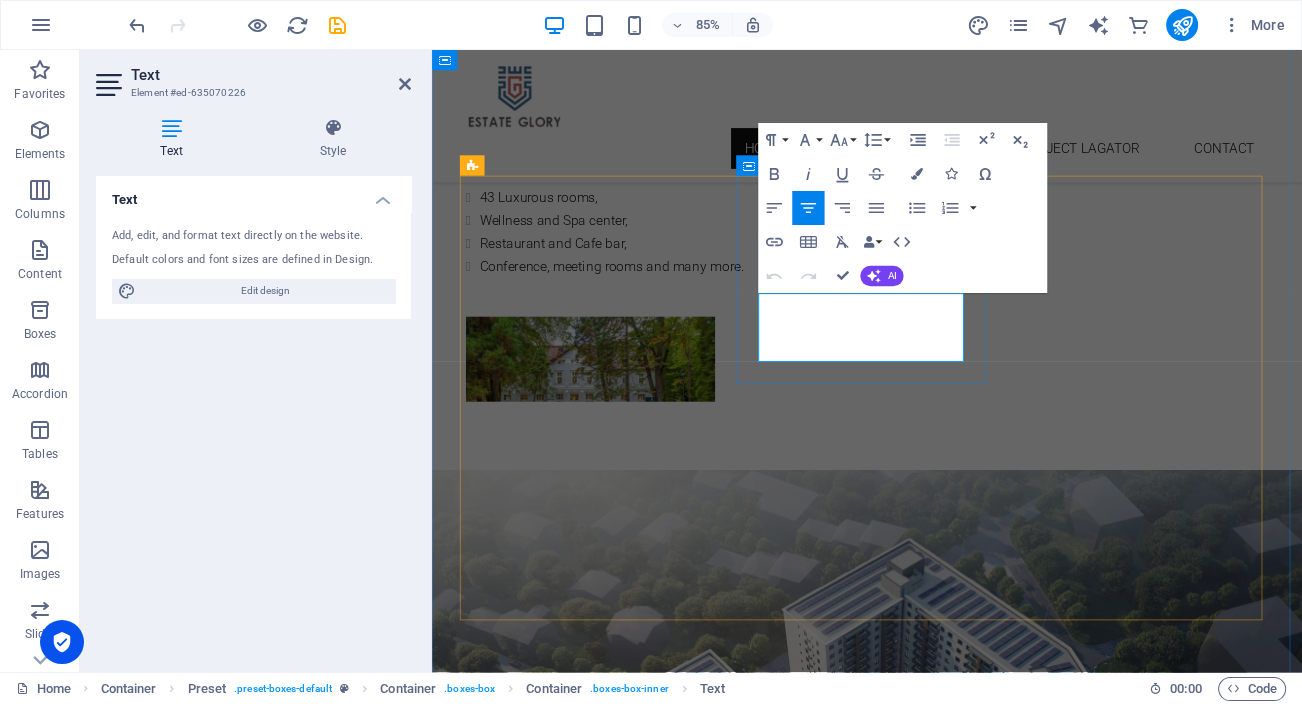 drag, startPoint x: 1021, startPoint y: 344, endPoint x: 925, endPoint y: 346, distance: 96.02083 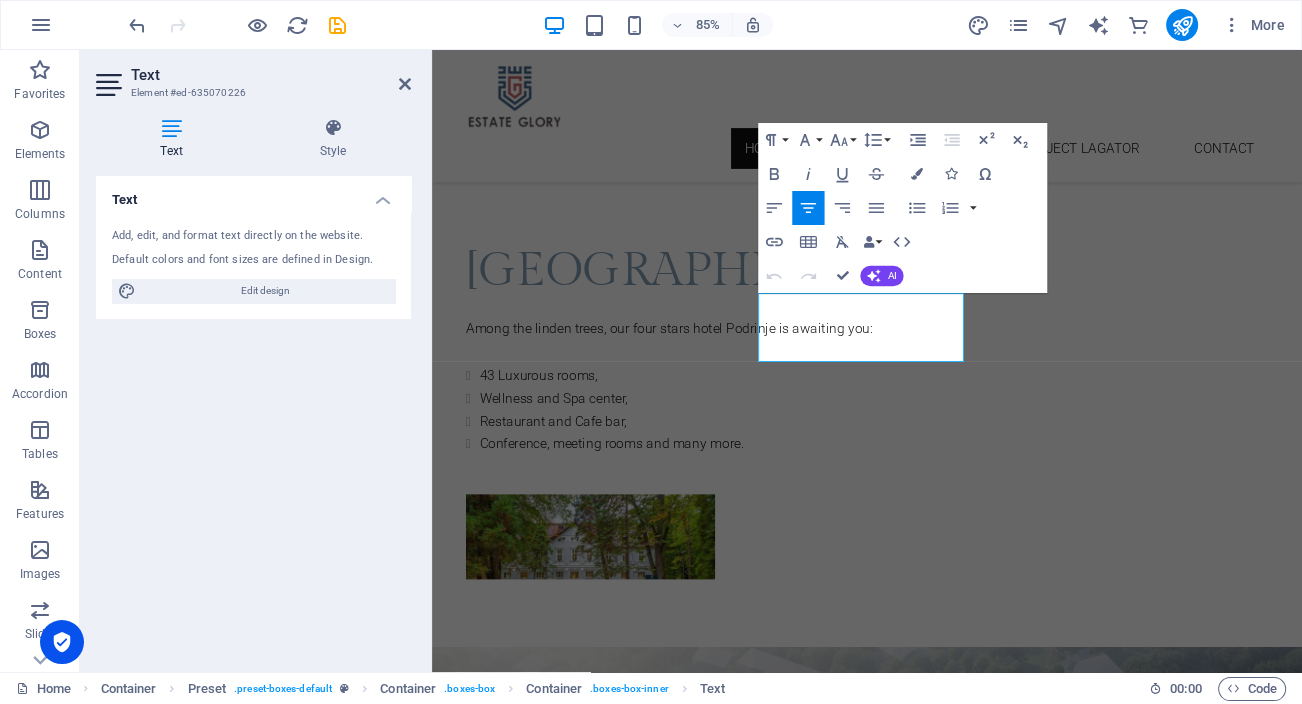 type 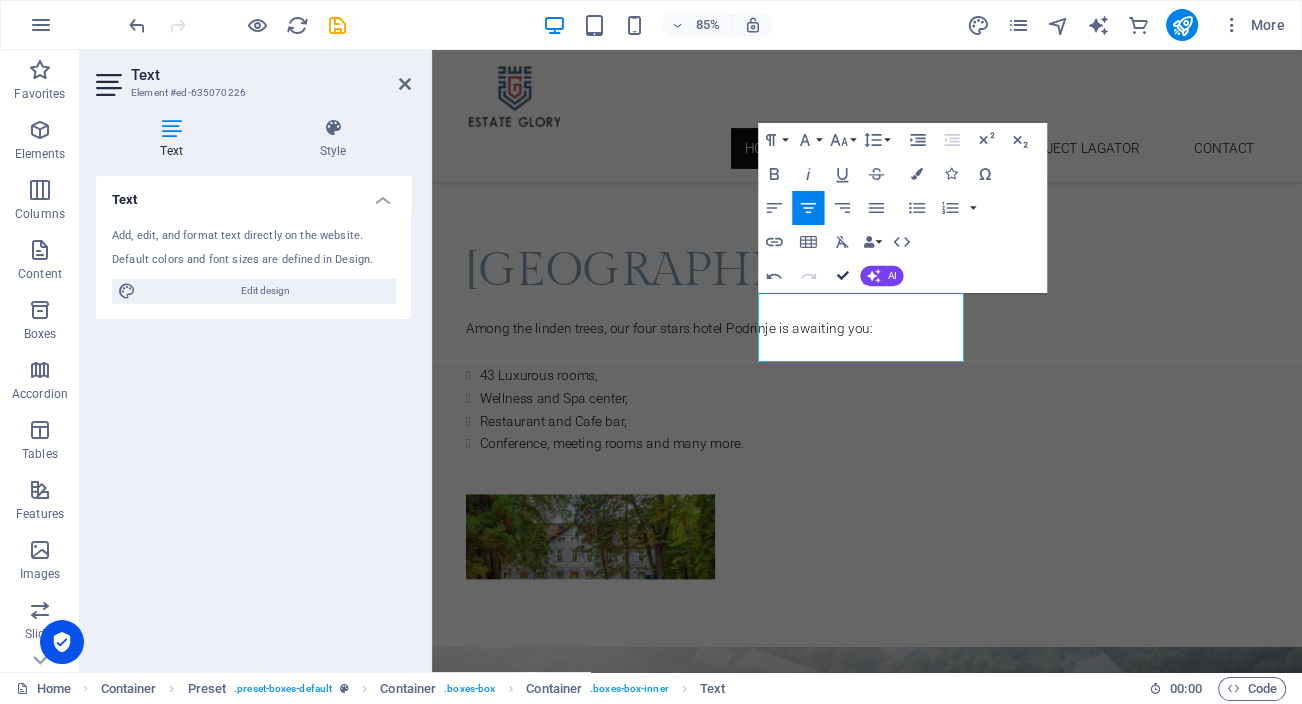 drag, startPoint x: 835, startPoint y: 280, endPoint x: 766, endPoint y: 253, distance: 74.094536 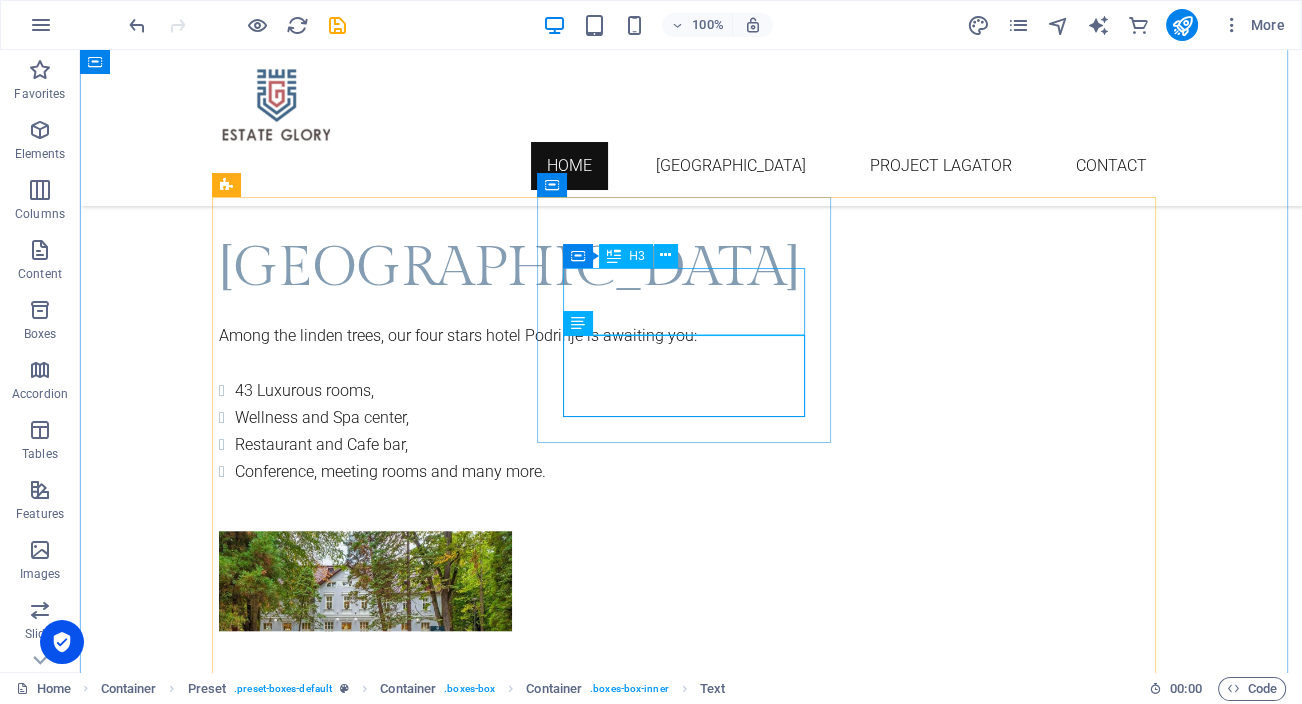 click on "Senior Sales" at bounding box center [691, 2267] 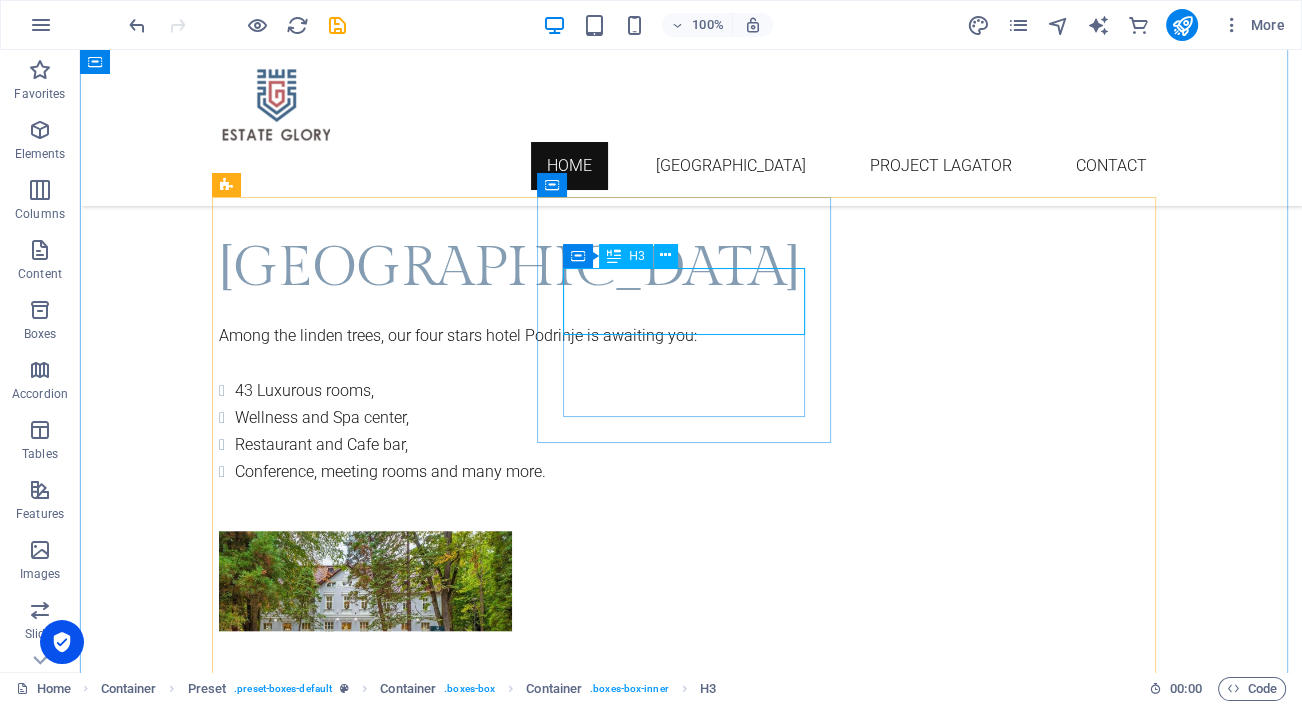 click on "Senior Sales" at bounding box center [691, 2267] 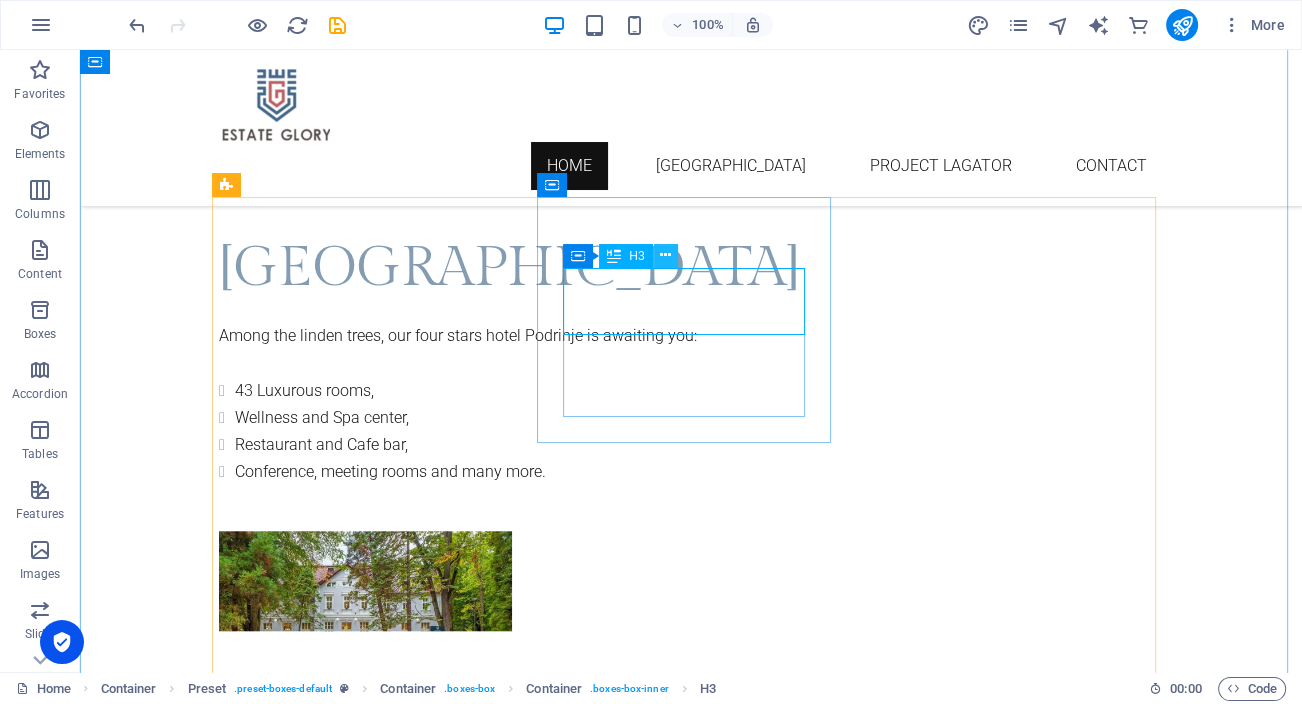 click at bounding box center [665, 255] 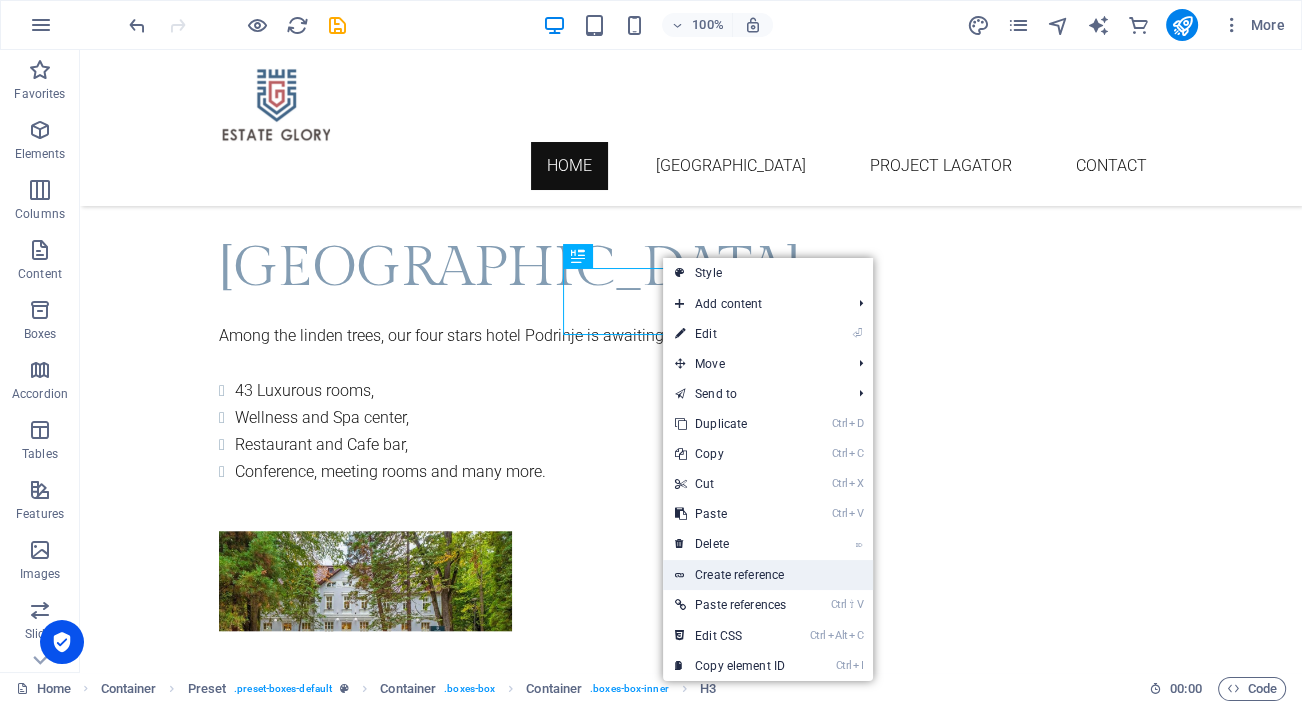 click on "Create reference" at bounding box center (768, 575) 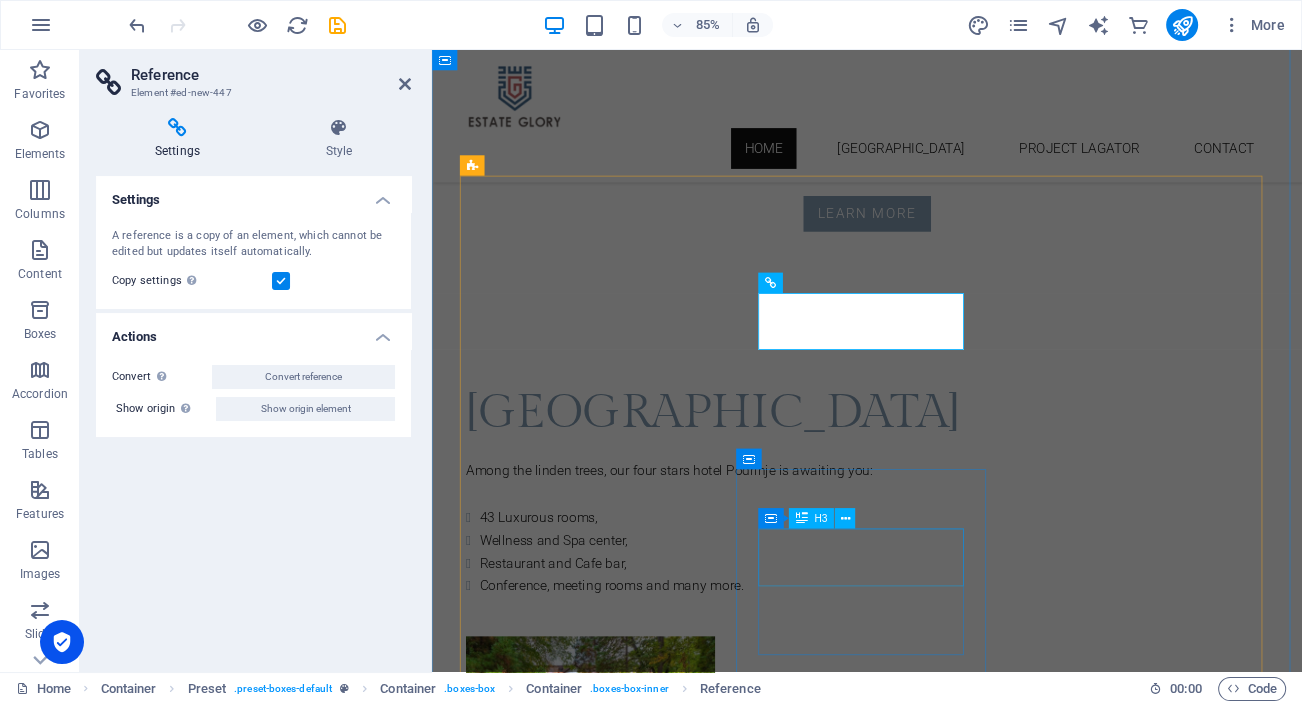 scroll, scrollTop: 1803, scrollLeft: 0, axis: vertical 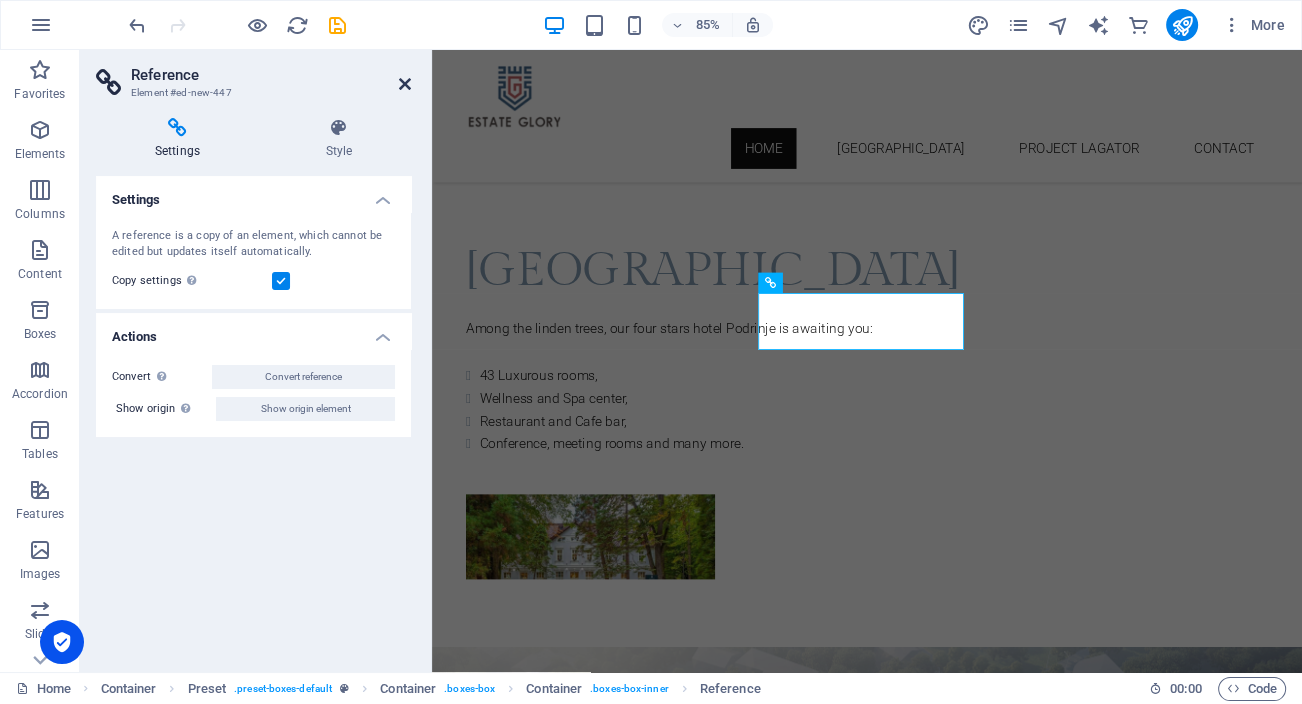 click at bounding box center [405, 84] 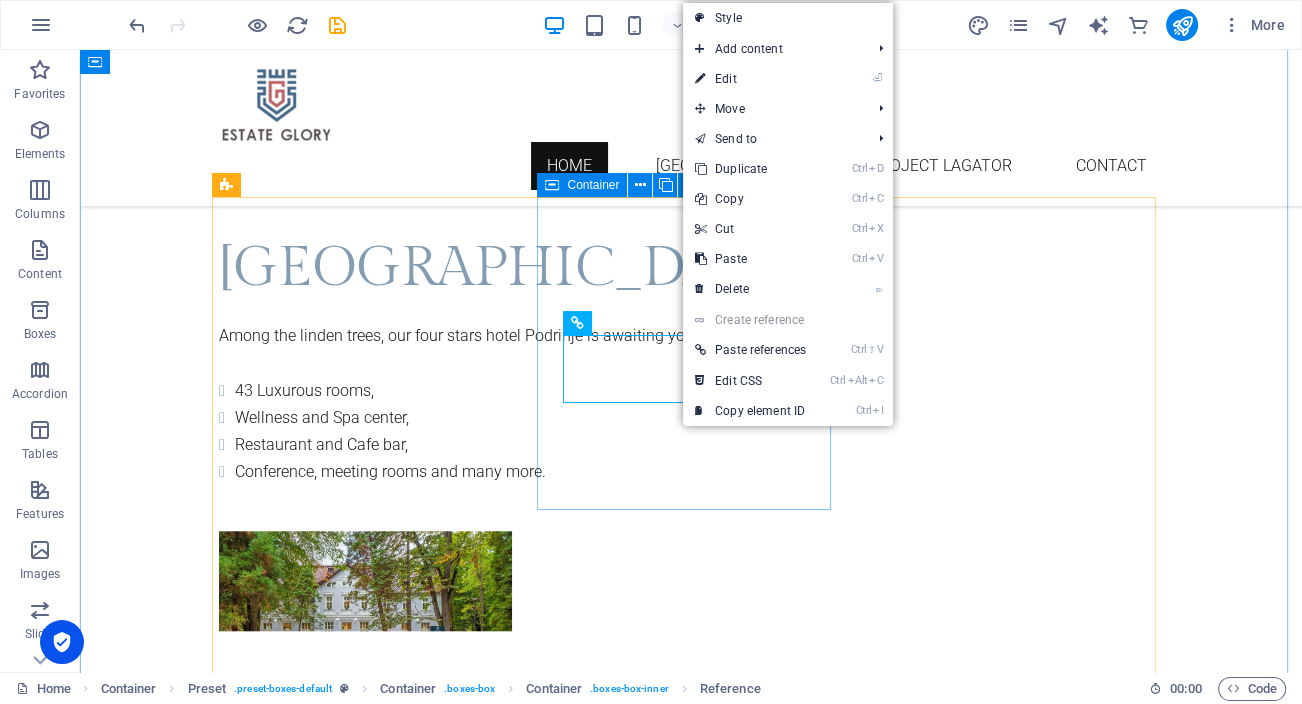 click on "Senior Sales Senior Sales Hiring at: Project Lagator email for applicants: [EMAIL_ADDRESS][DOMAIN_NAME]" at bounding box center (691, 2301) 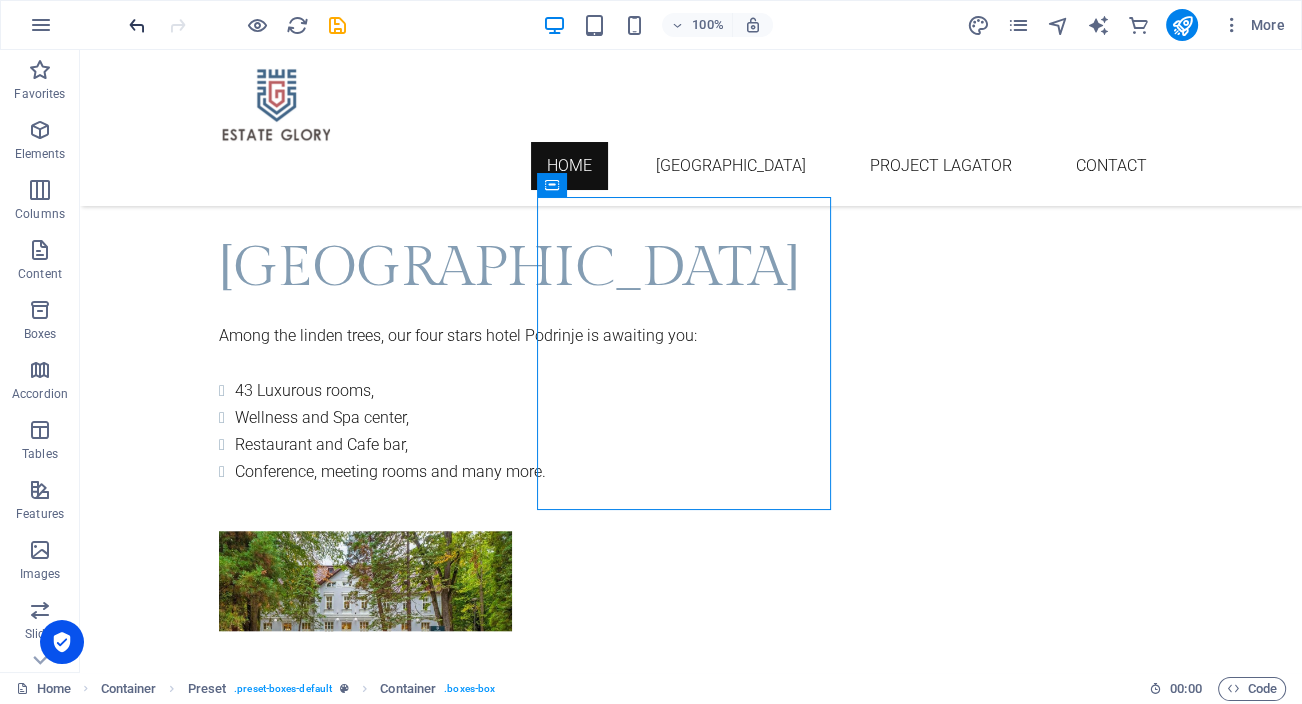 click at bounding box center [137, 25] 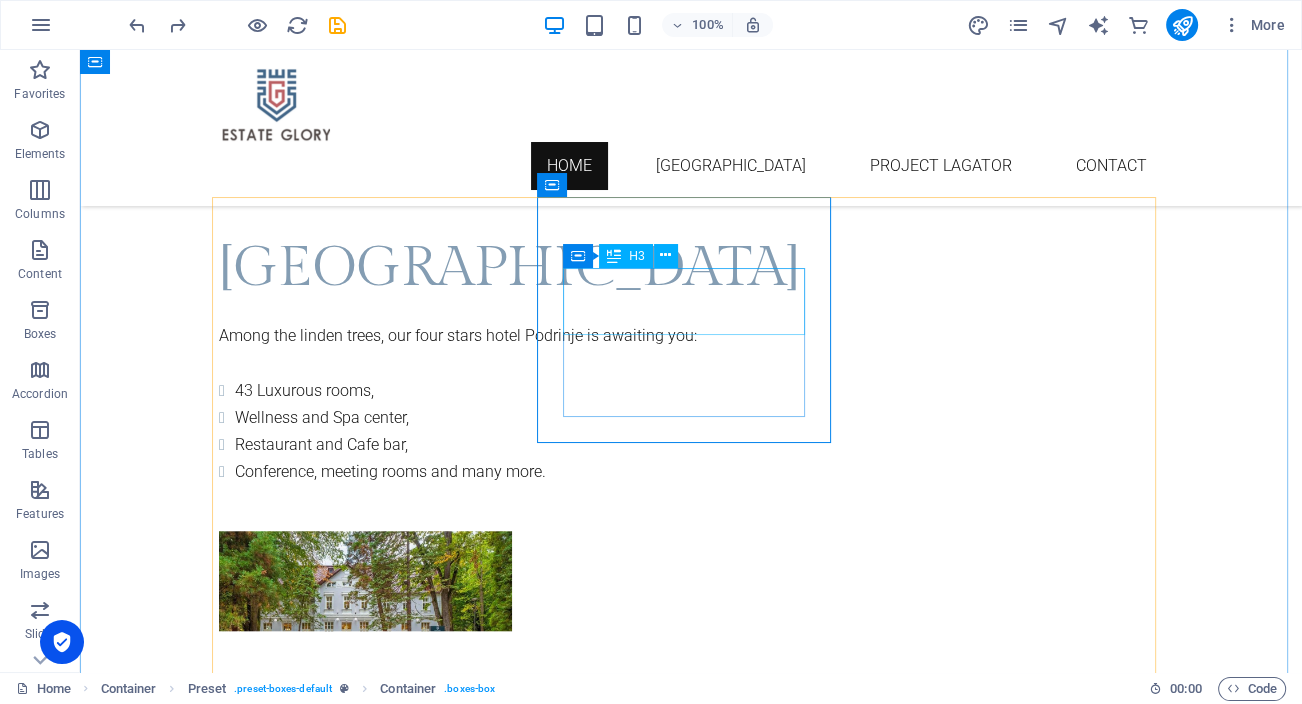 click on "Senior Sales" at bounding box center [691, 2267] 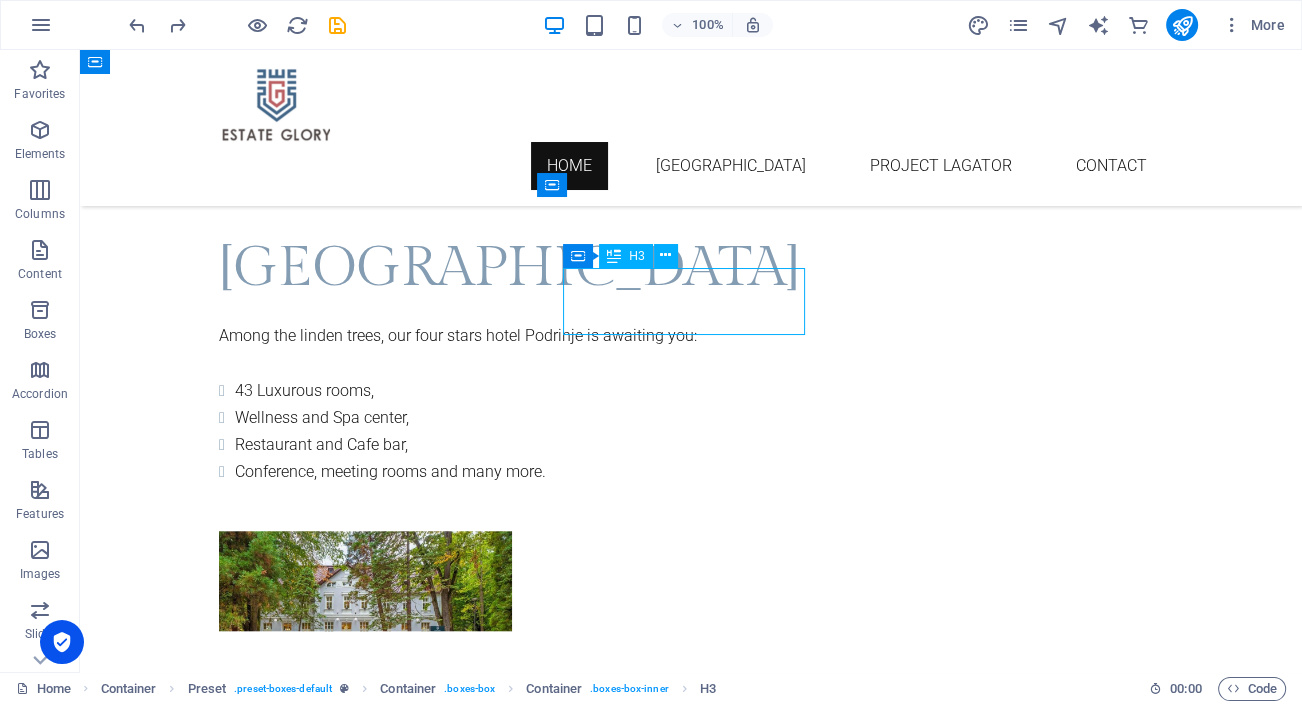 click on "Senior Sales" at bounding box center (691, 2267) 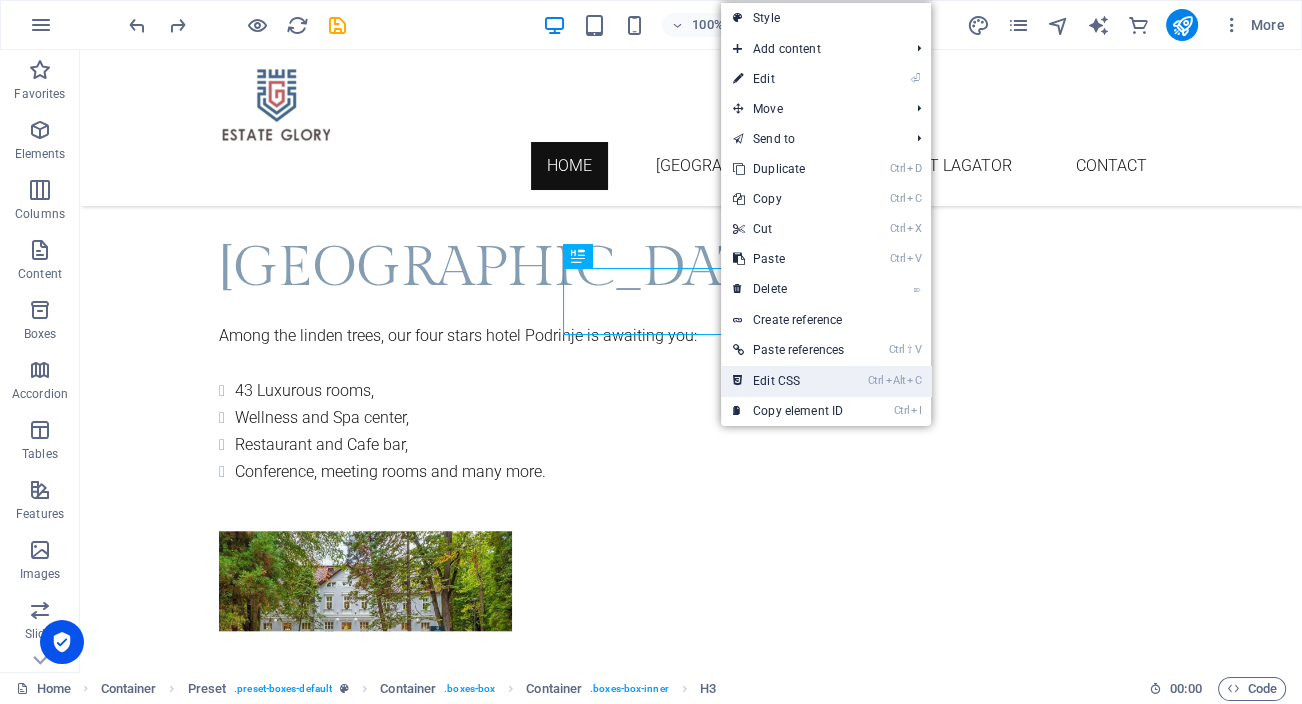 click on "Ctrl Alt C  Edit CSS" at bounding box center (788, 381) 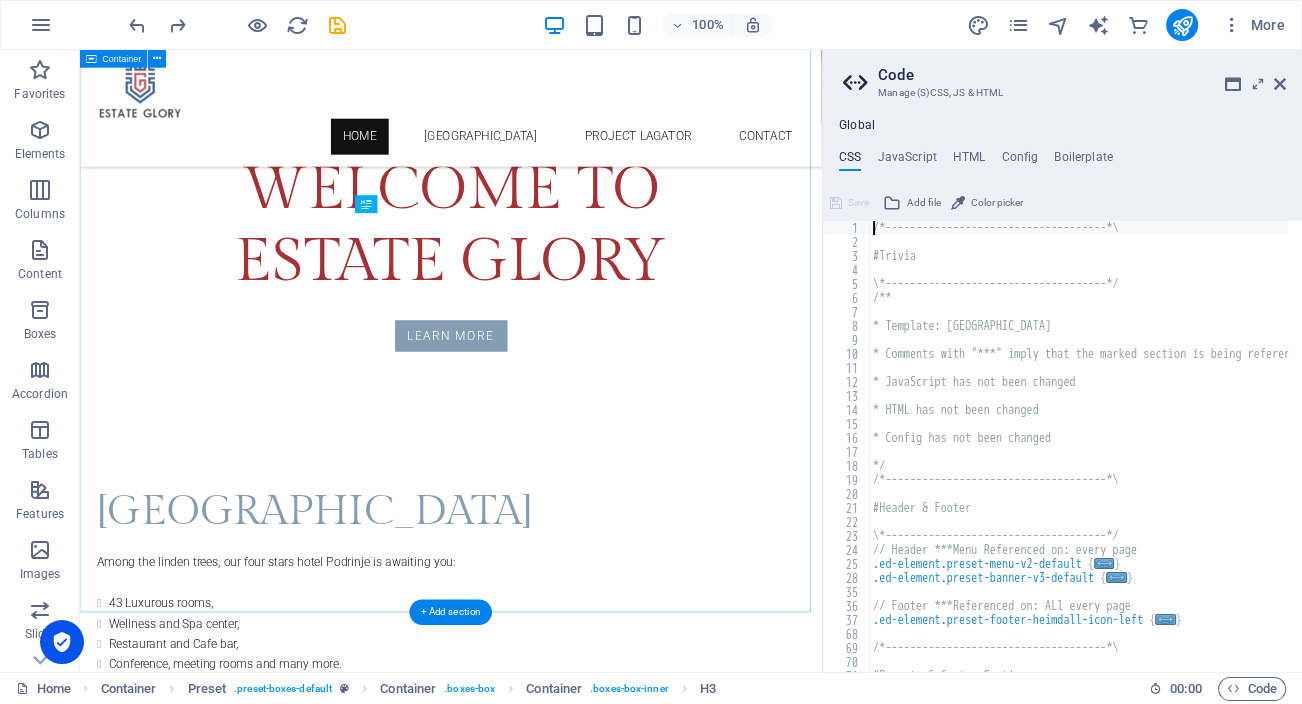 scroll, scrollTop: 1921, scrollLeft: 0, axis: vertical 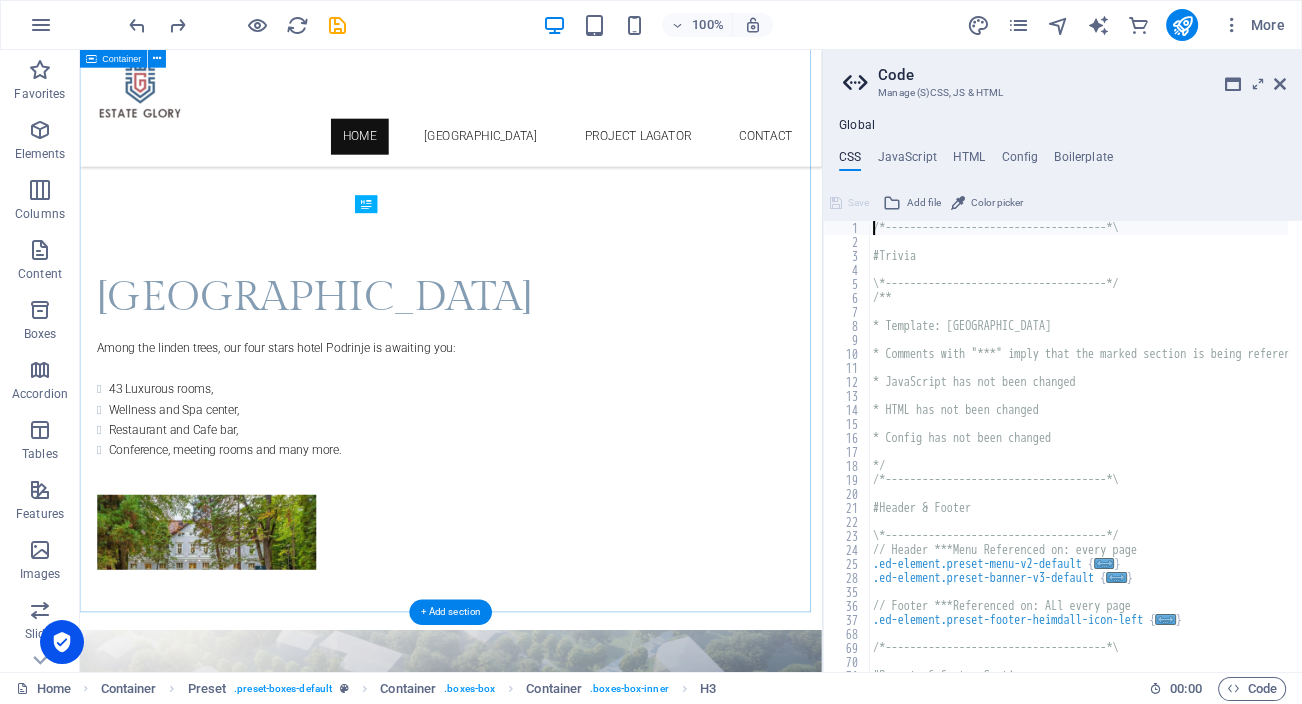 type on "h3 { padding: 12px 0 5px 0; }" 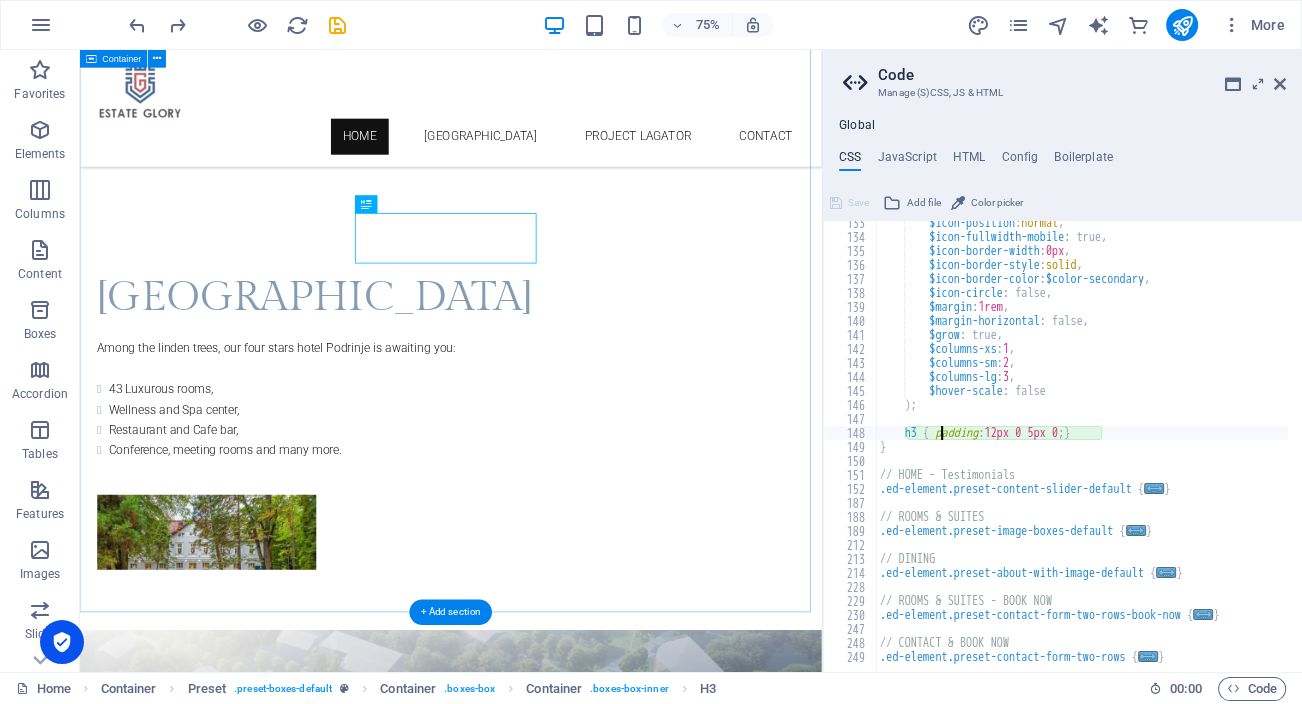 scroll, scrollTop: 705, scrollLeft: 0, axis: vertical 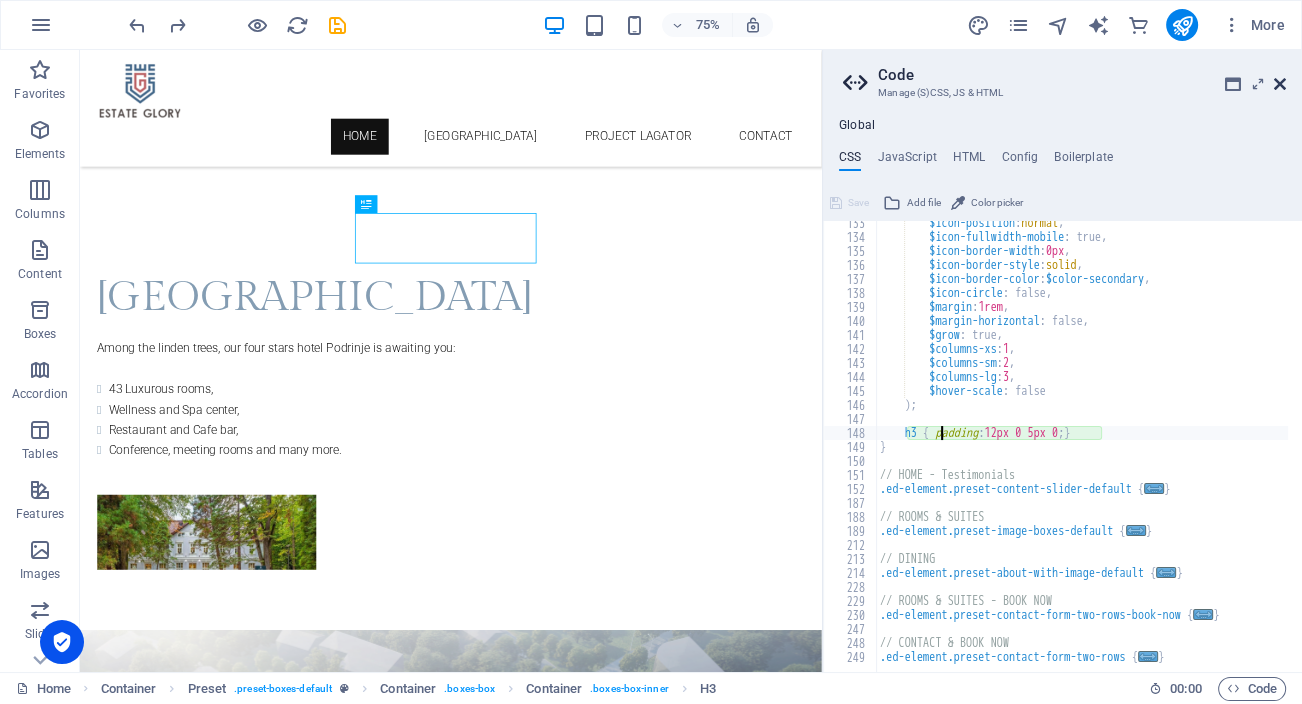 click at bounding box center [1280, 84] 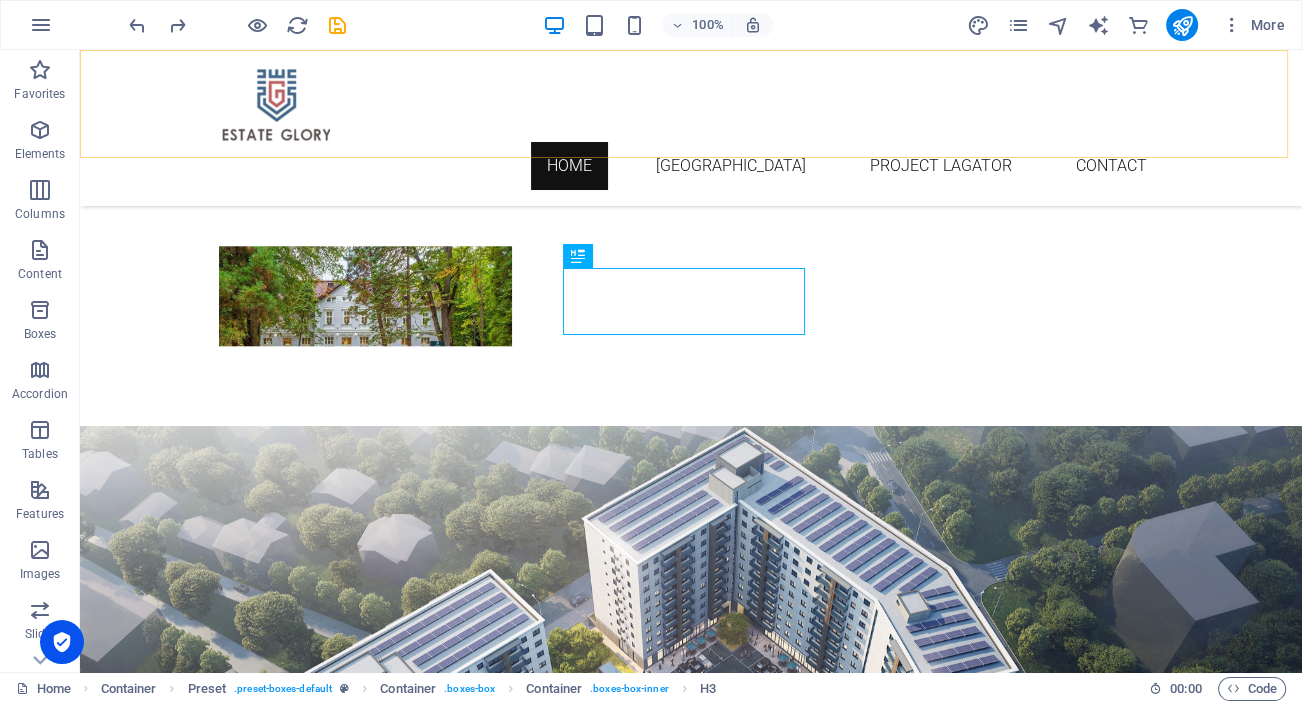 scroll, scrollTop: 1636, scrollLeft: 0, axis: vertical 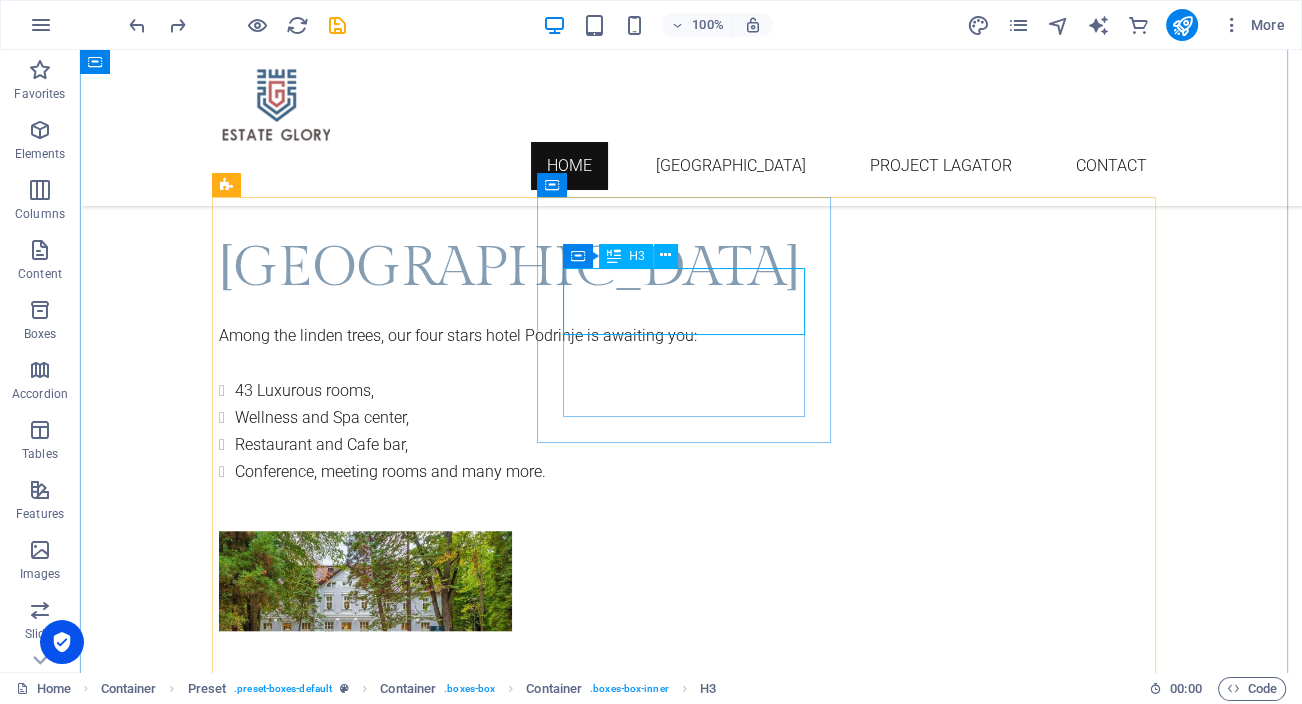 click on "Senior Sales" at bounding box center (691, 2267) 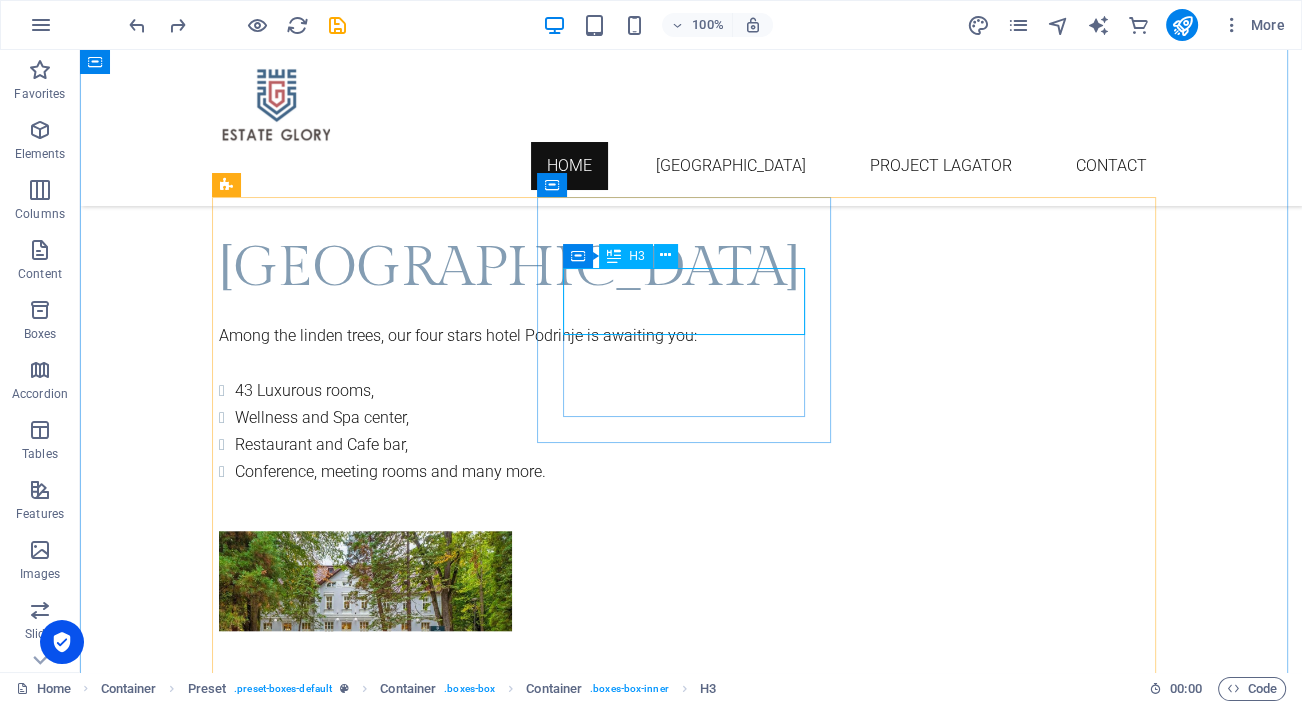 click on "Senior Sales" at bounding box center (691, 2267) 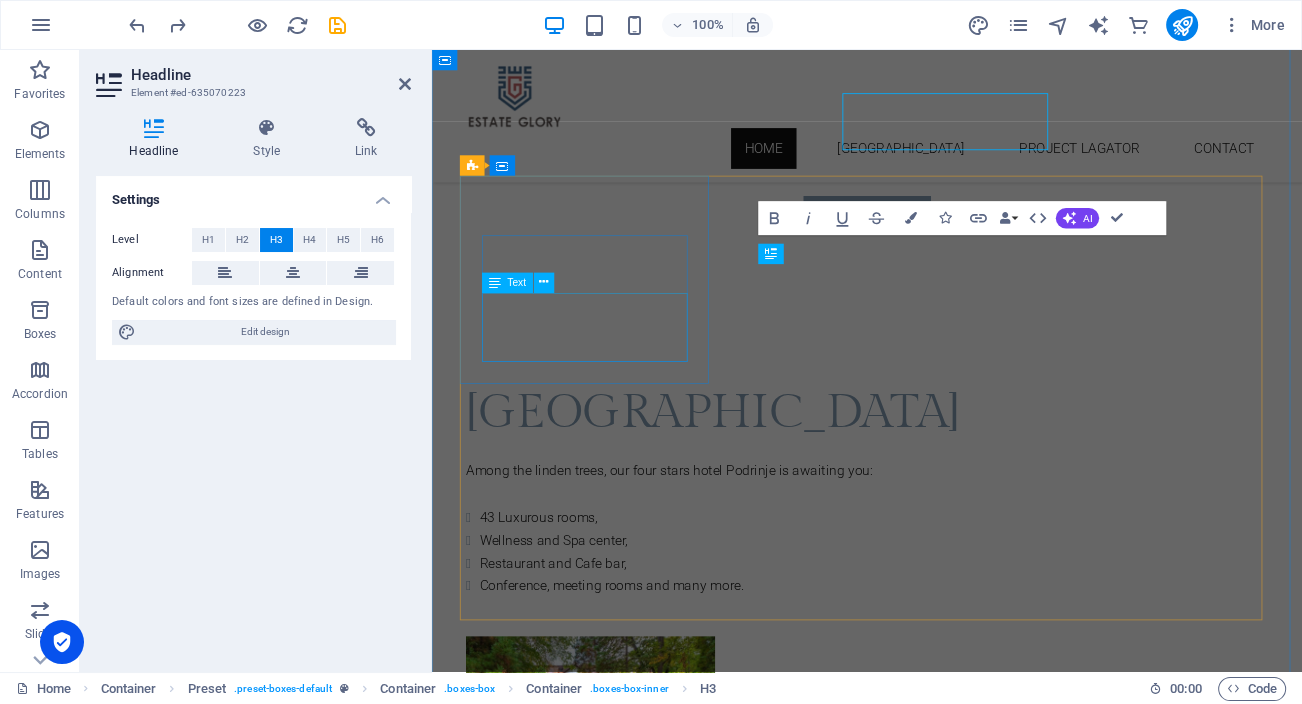scroll, scrollTop: 1803, scrollLeft: 0, axis: vertical 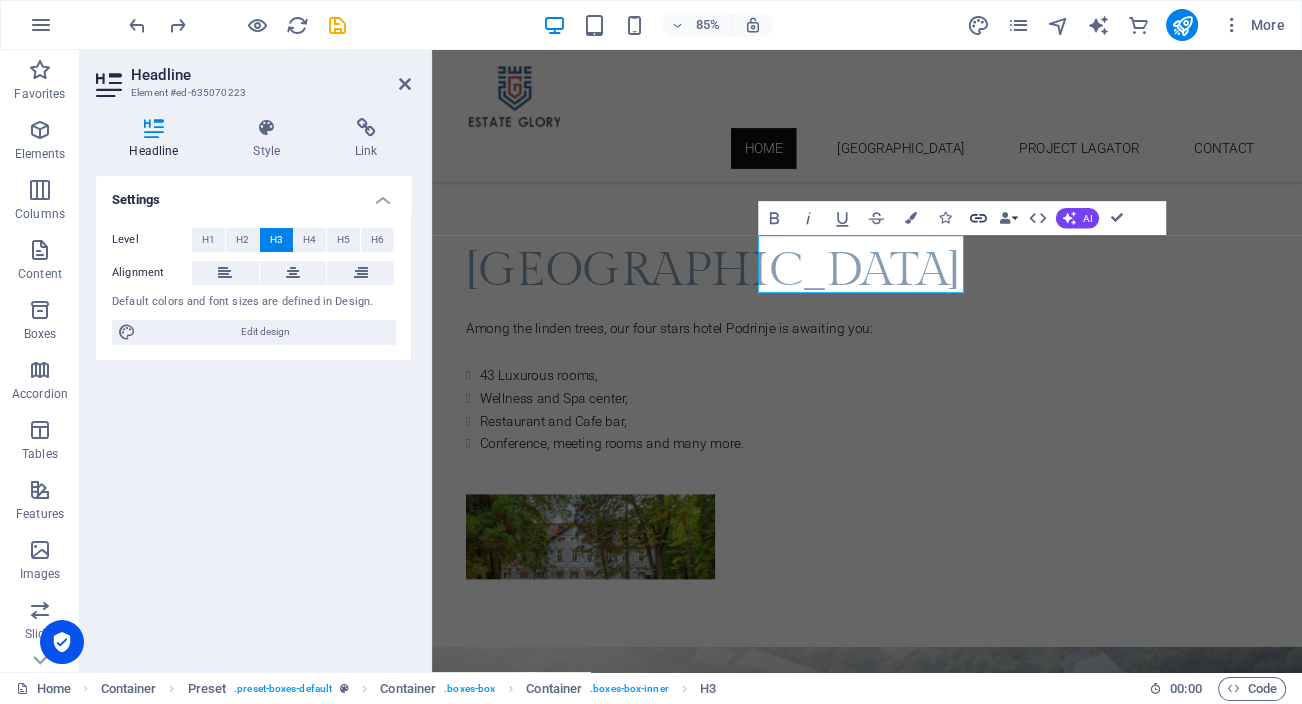 click 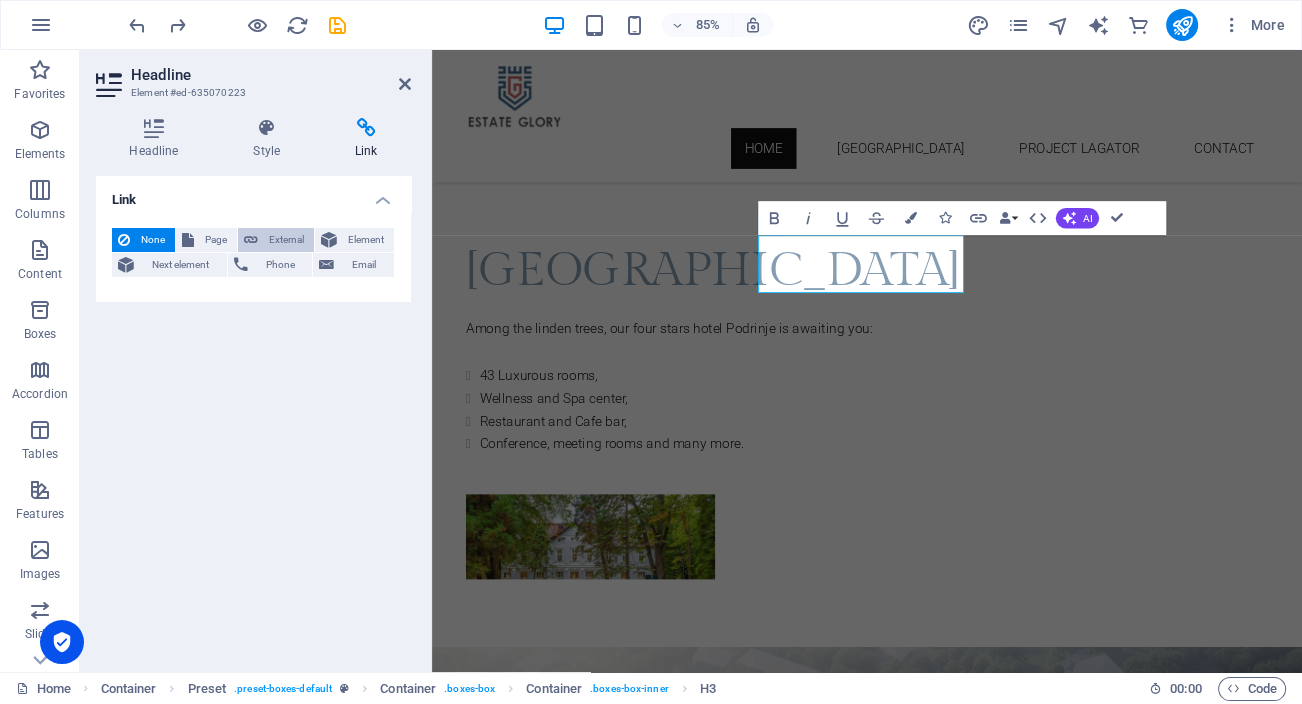 click on "External" at bounding box center (286, 240) 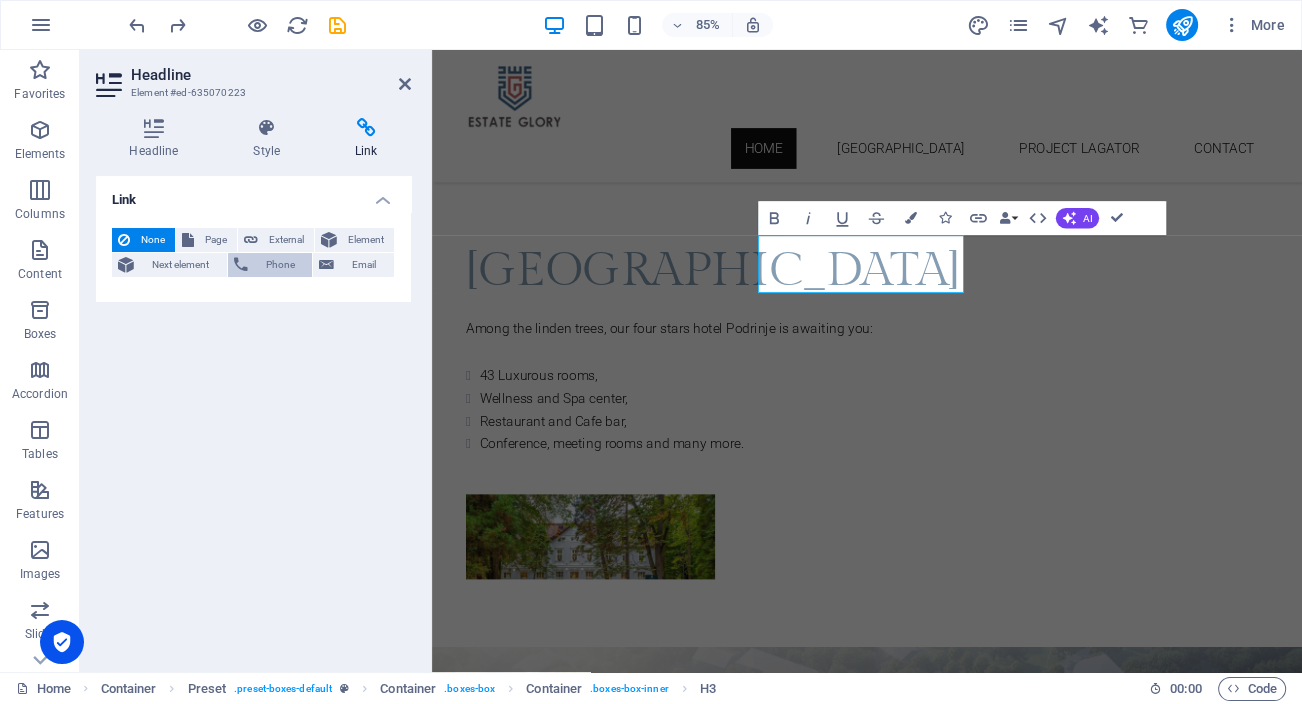 select on "blank" 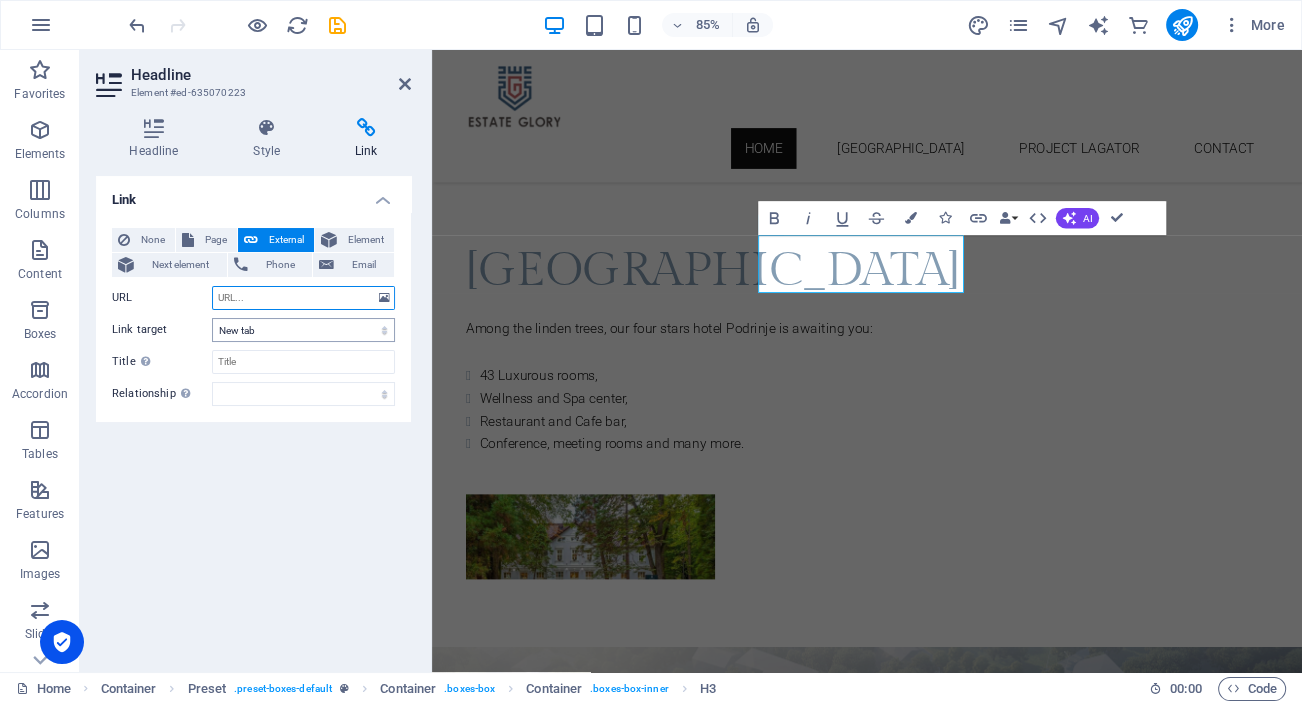 paste on "[URL][DOMAIN_NAME]" 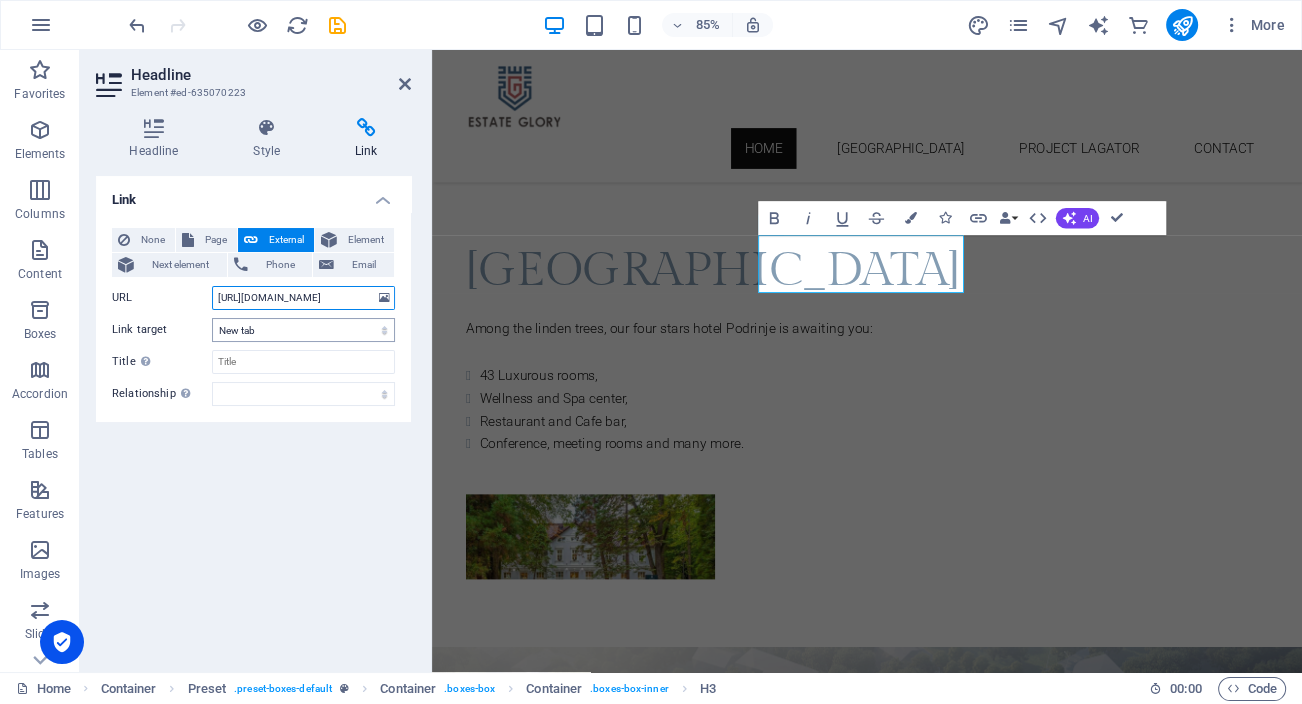 scroll, scrollTop: 0, scrollLeft: 442, axis: horizontal 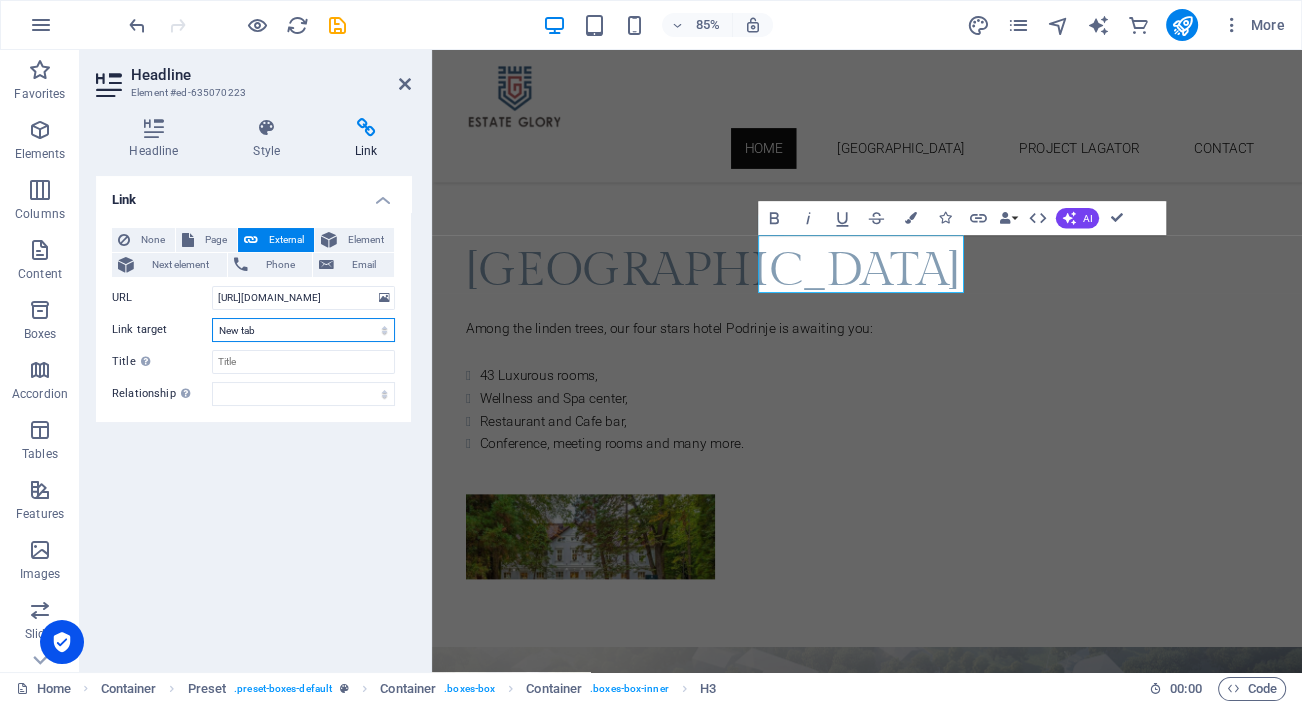 click on "New tab Same tab Overlay" at bounding box center [303, 330] 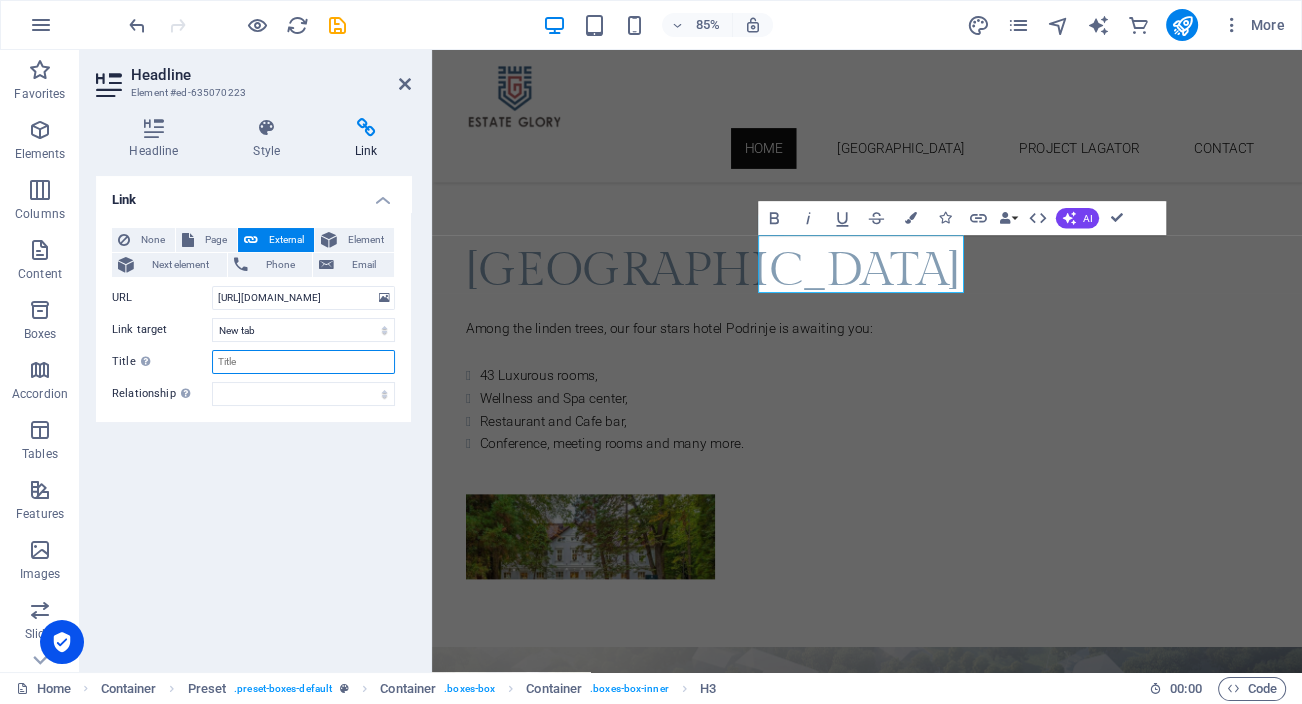 click on "Title Additional link description, should not be the same as the link text. The title is most often shown as a tooltip text when the mouse moves over the element. Leave empty if uncertain." at bounding box center (303, 362) 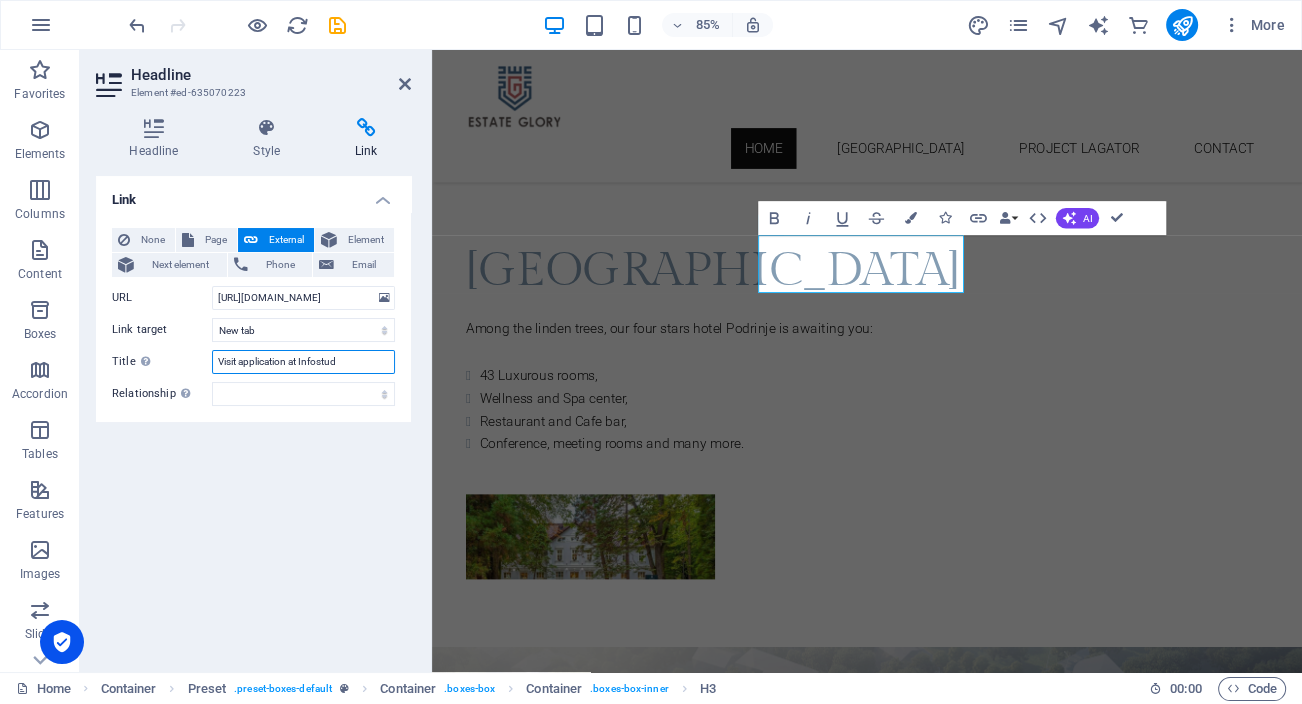 type on "Visit application at Infostud" 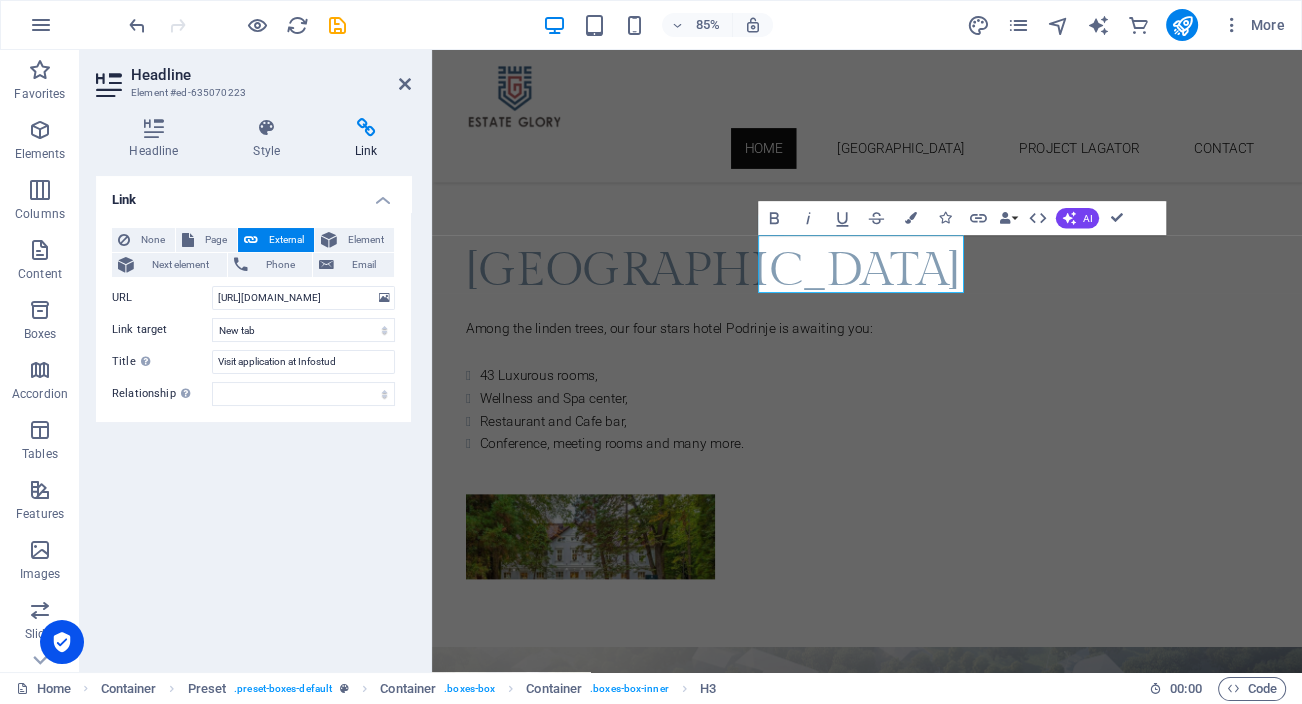 click on "Link None Page External Element Next element Phone Email Page Home Hotel Podrinje Project lagator Contact Legal Notice Privacy Element
URL [URL][DOMAIN_NAME] Phone Email Link target New tab Same tab Overlay Title Additional link description, should not be the same as the link text. The title is most often shown as a tooltip text when the mouse moves over the element. Leave empty if uncertain. Visit application at Infostud Relationship Sets the  relationship of this link to the link target . For example, the value "nofollow" instructs search engines not to follow the link. Can be left empty. alternate author bookmark external help license next nofollow noreferrer noopener prev search tag" at bounding box center [253, 416] 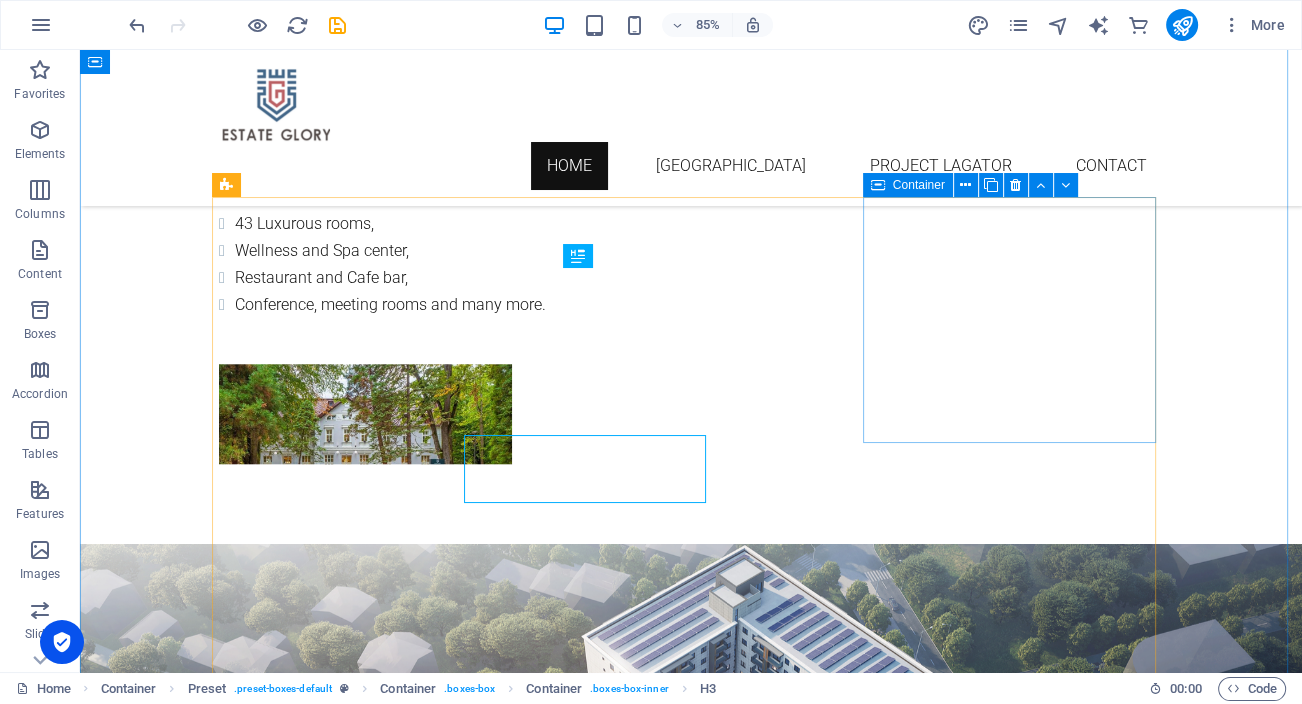 scroll, scrollTop: 1636, scrollLeft: 0, axis: vertical 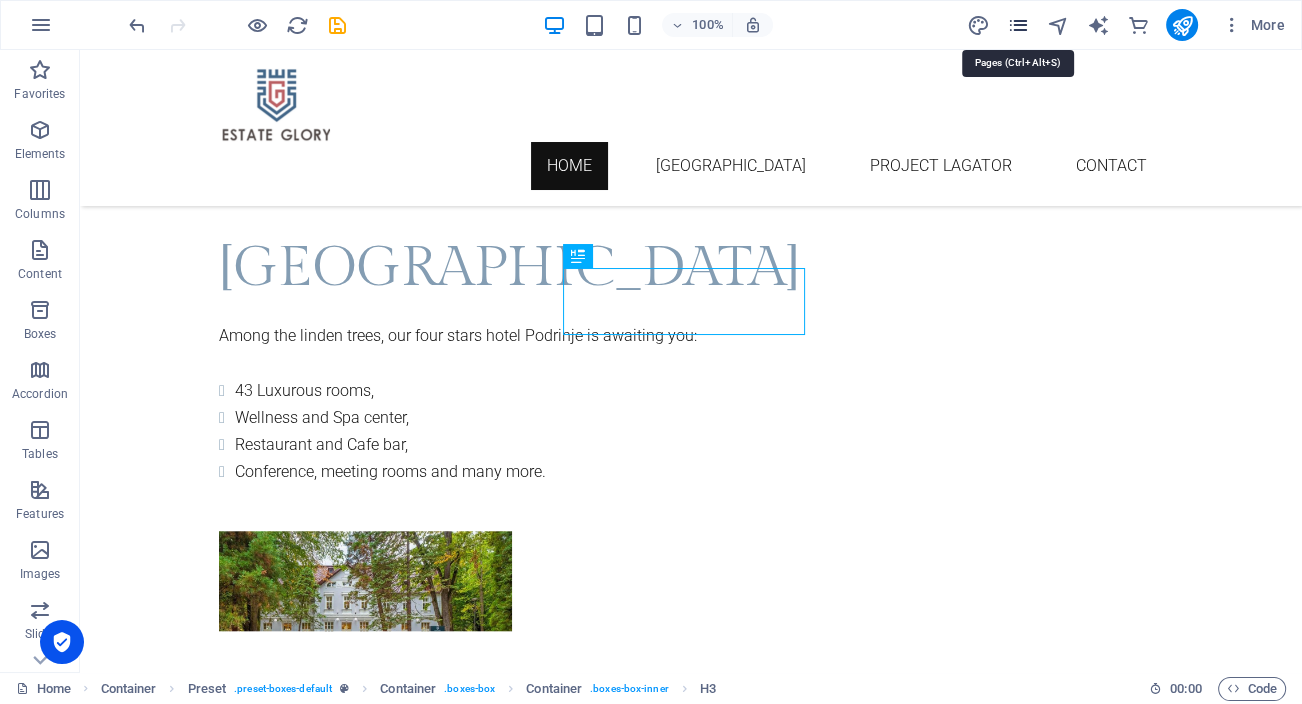click at bounding box center [1017, 25] 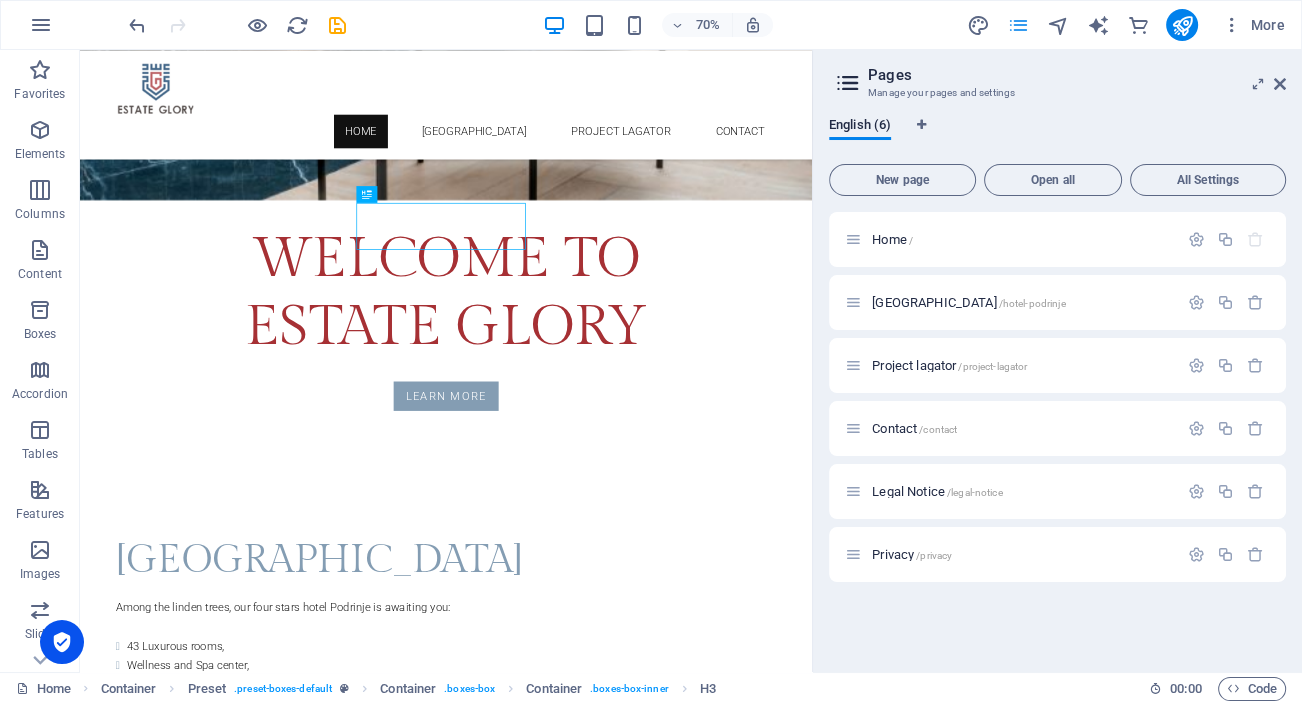 scroll, scrollTop: 1969, scrollLeft: 0, axis: vertical 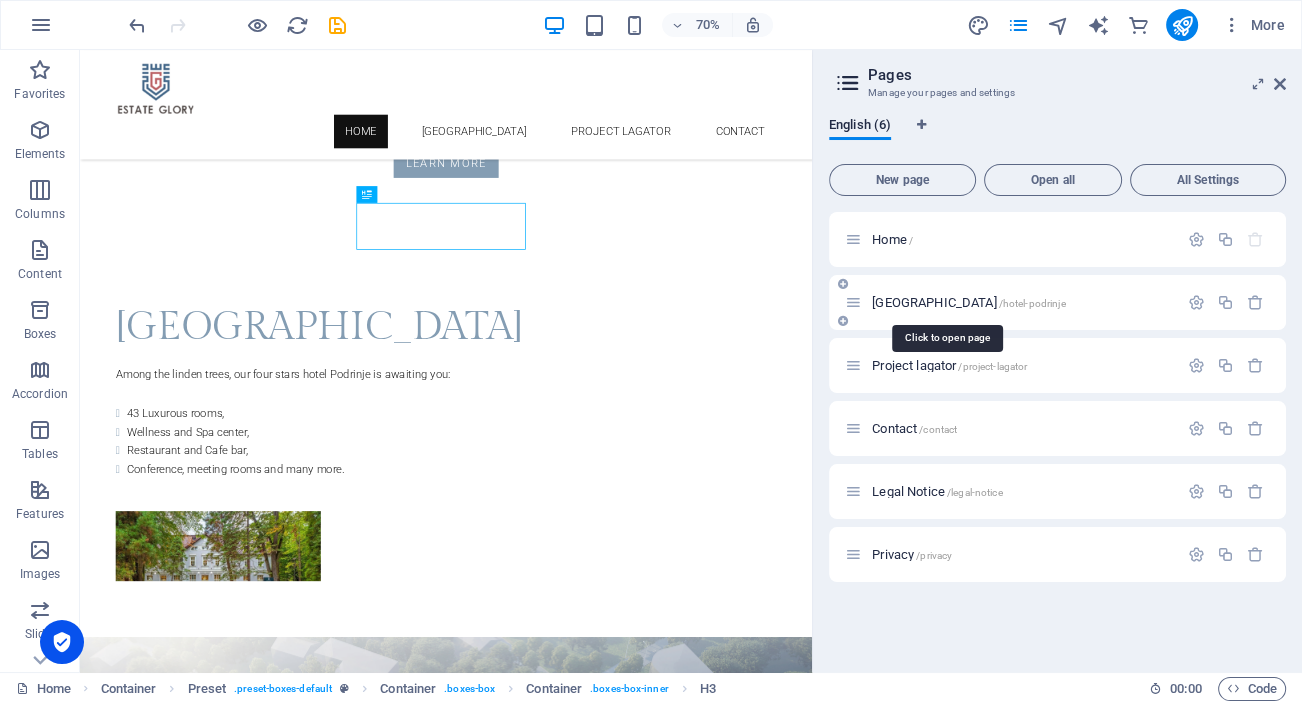 click on "[GEOGRAPHIC_DATA] /hotel-[GEOGRAPHIC_DATA]" at bounding box center (968, 302) 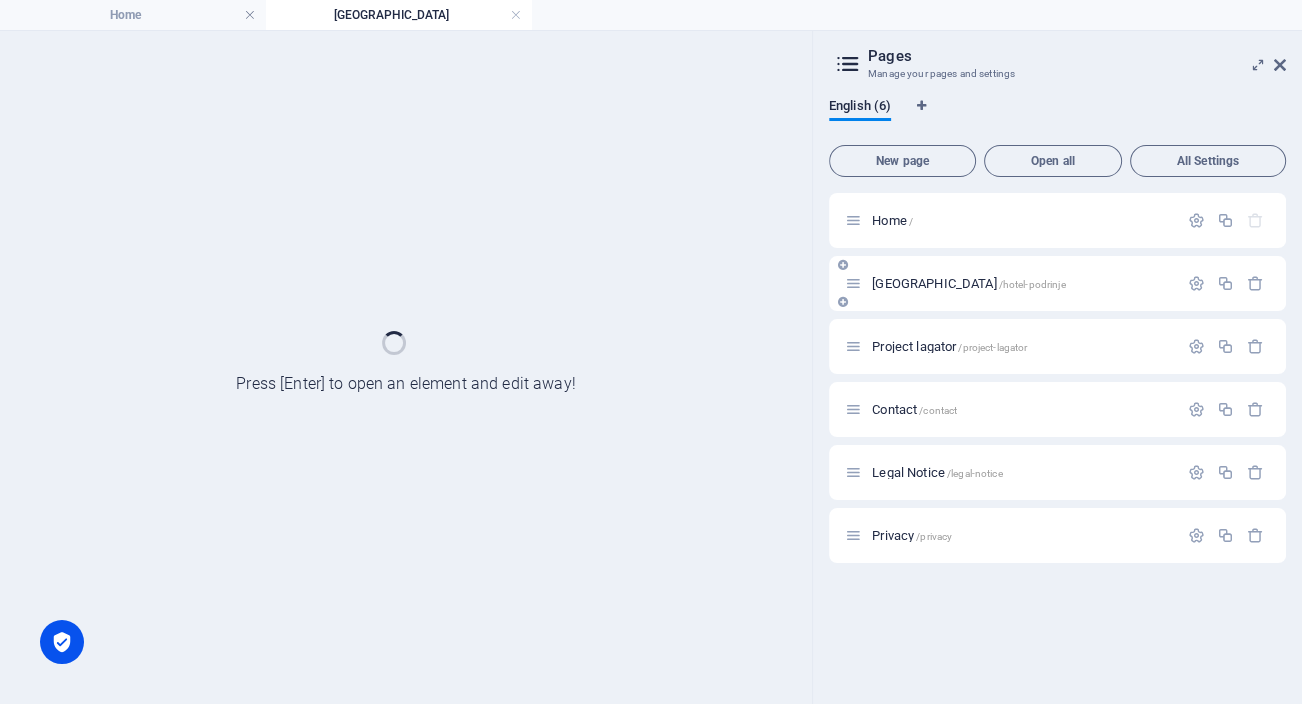 scroll, scrollTop: 0, scrollLeft: 0, axis: both 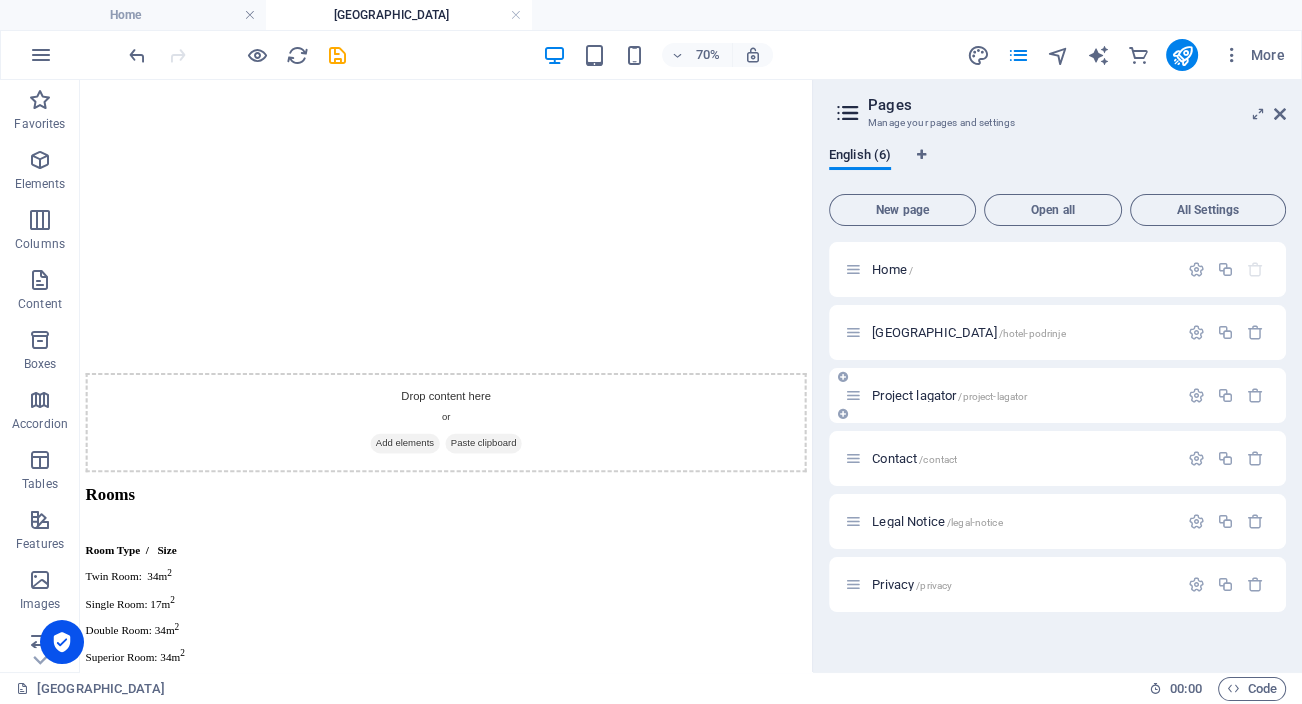 click on "Project lagator /project-lagator" at bounding box center [949, 395] 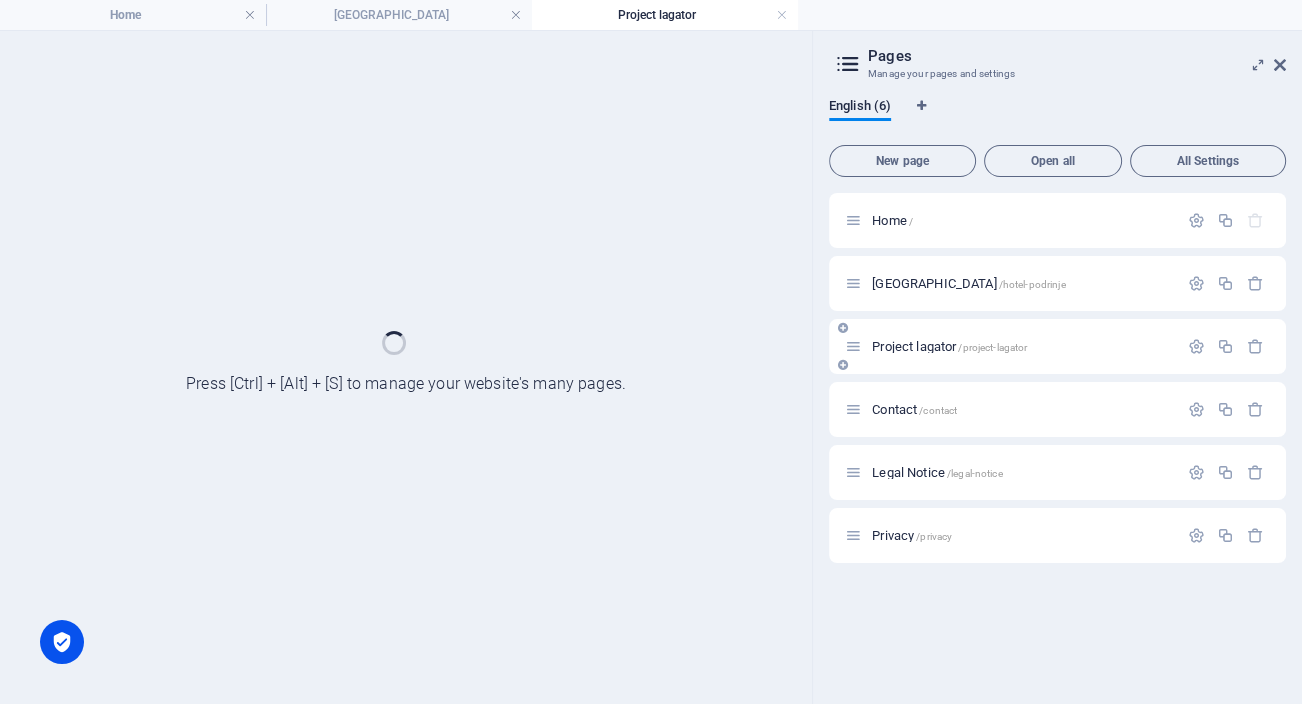 scroll, scrollTop: 0, scrollLeft: 0, axis: both 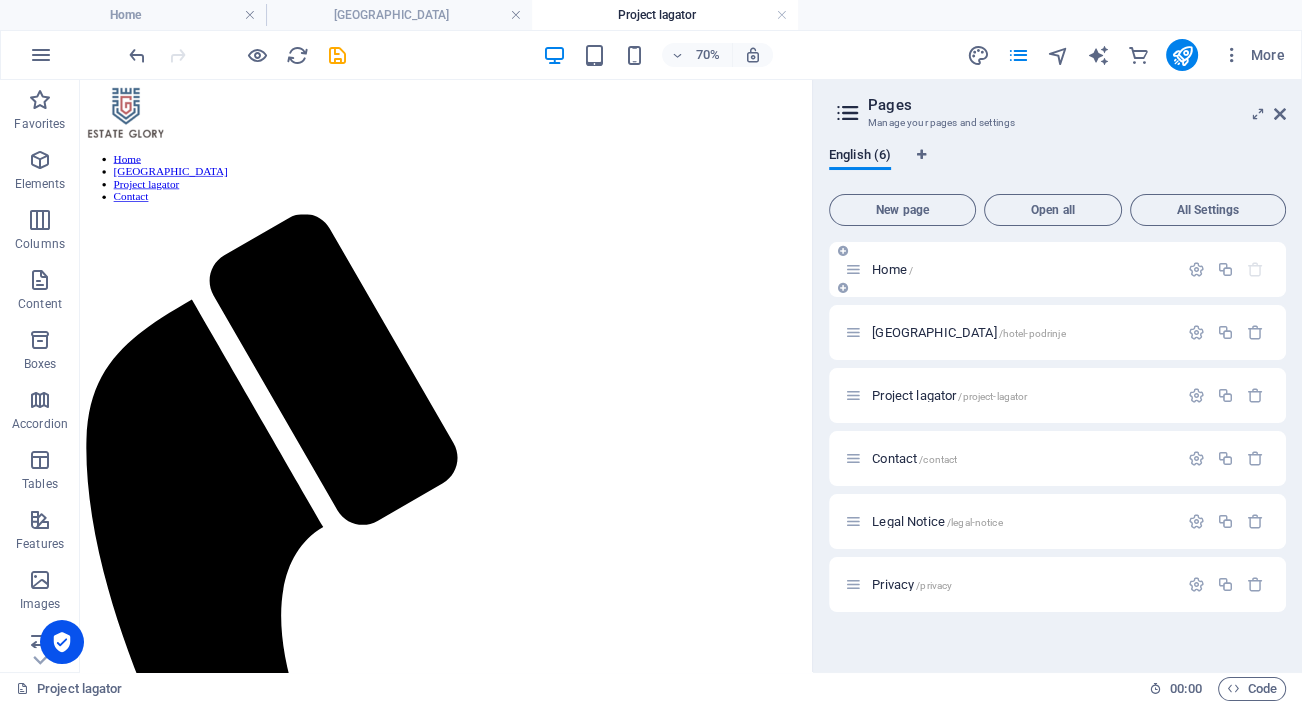 click on "Home /" at bounding box center (892, 269) 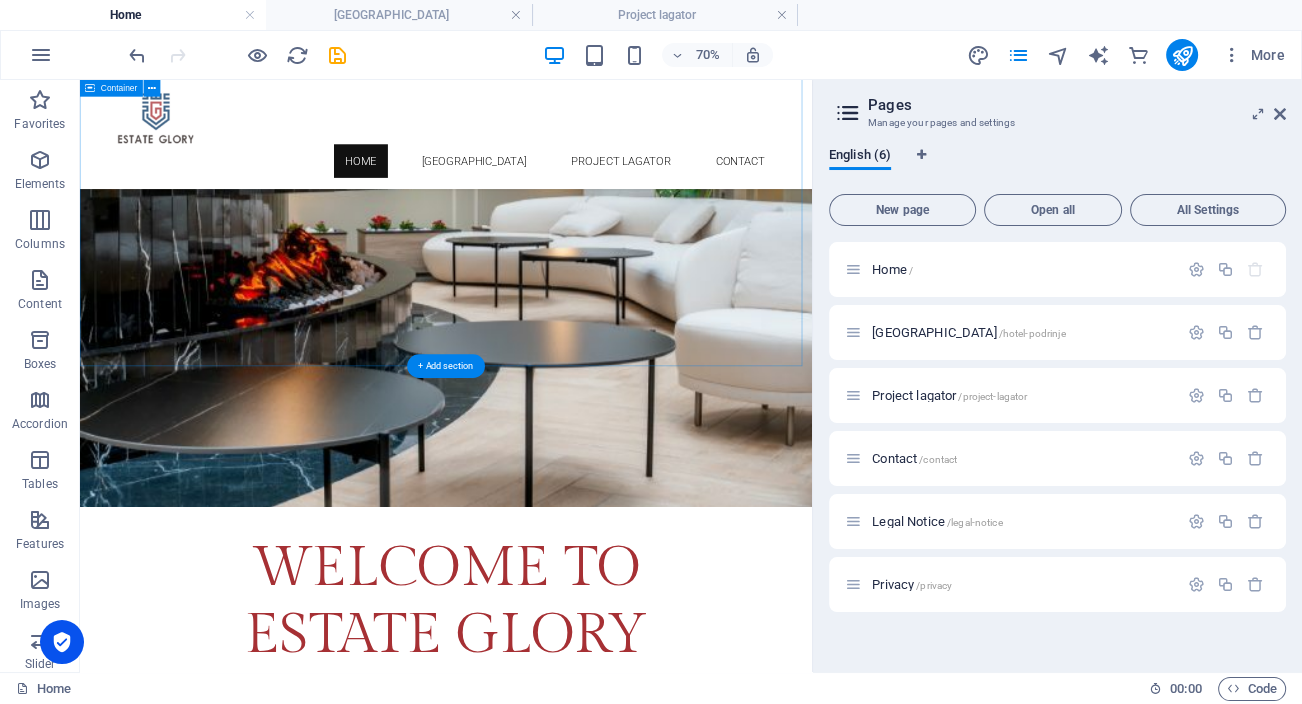 scroll, scrollTop: 610, scrollLeft: 0, axis: vertical 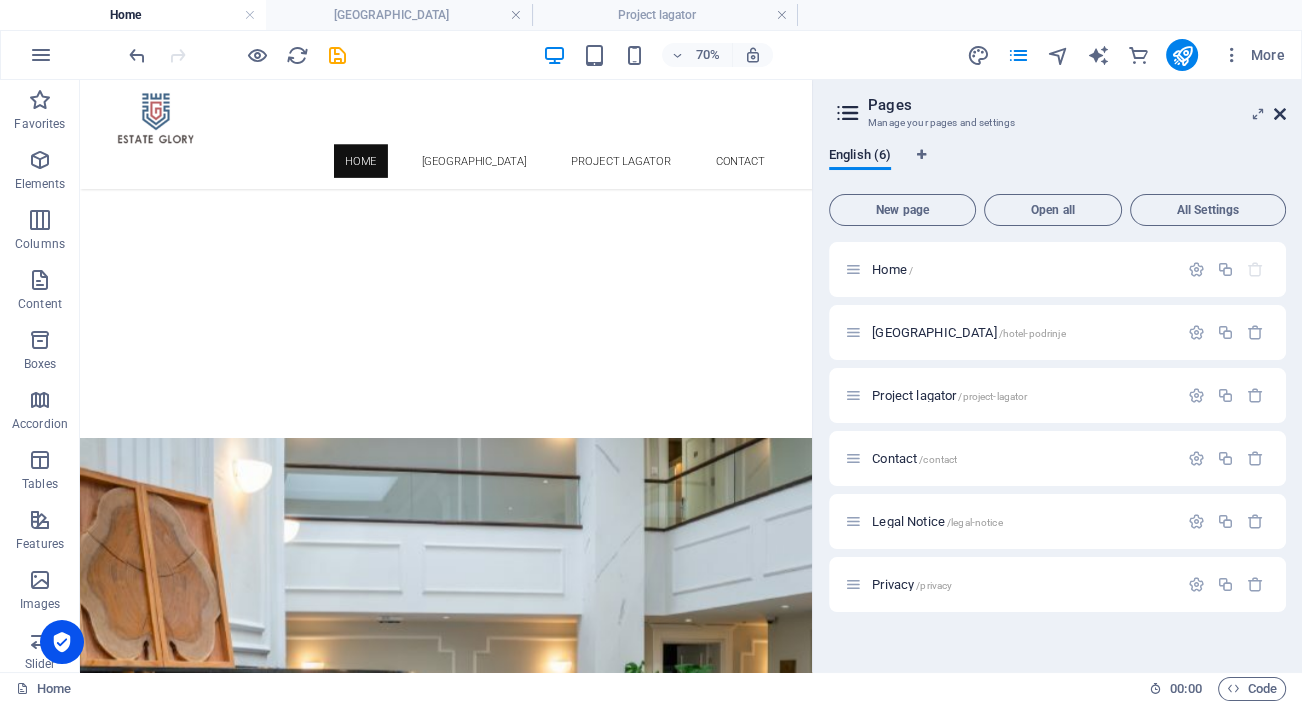 click at bounding box center (1280, 114) 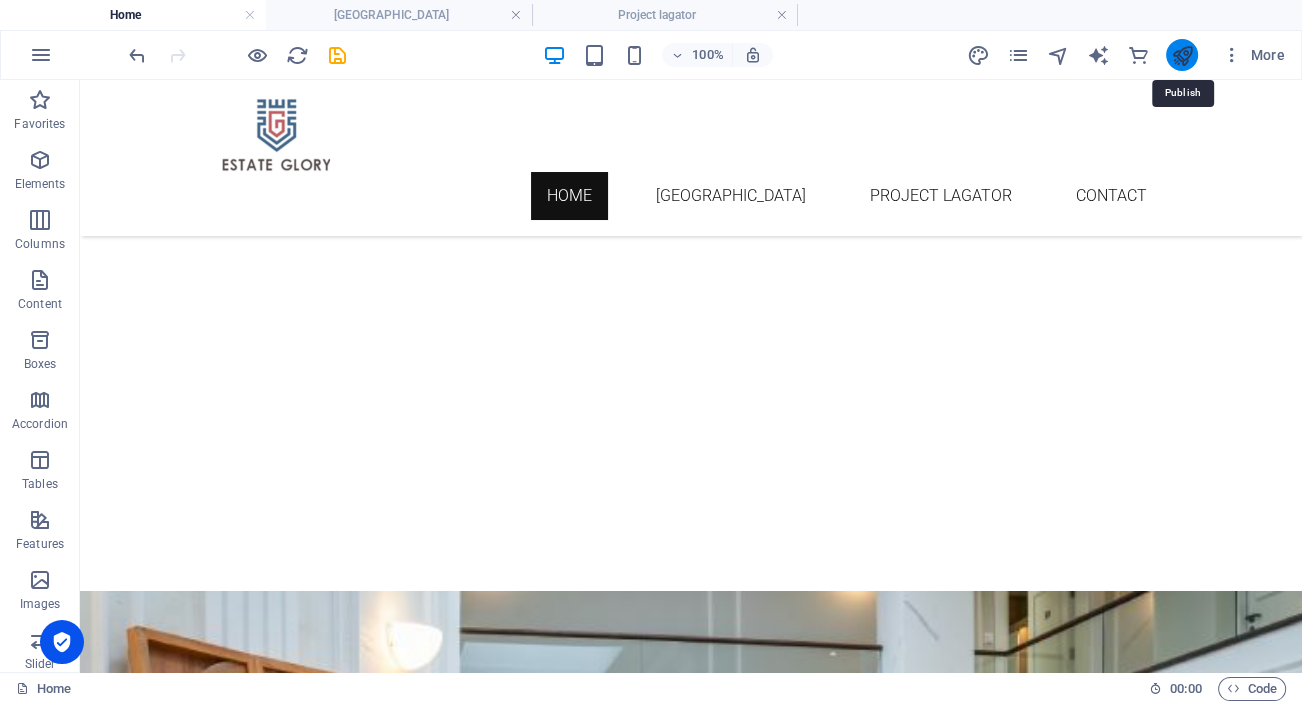 click at bounding box center (1181, 55) 